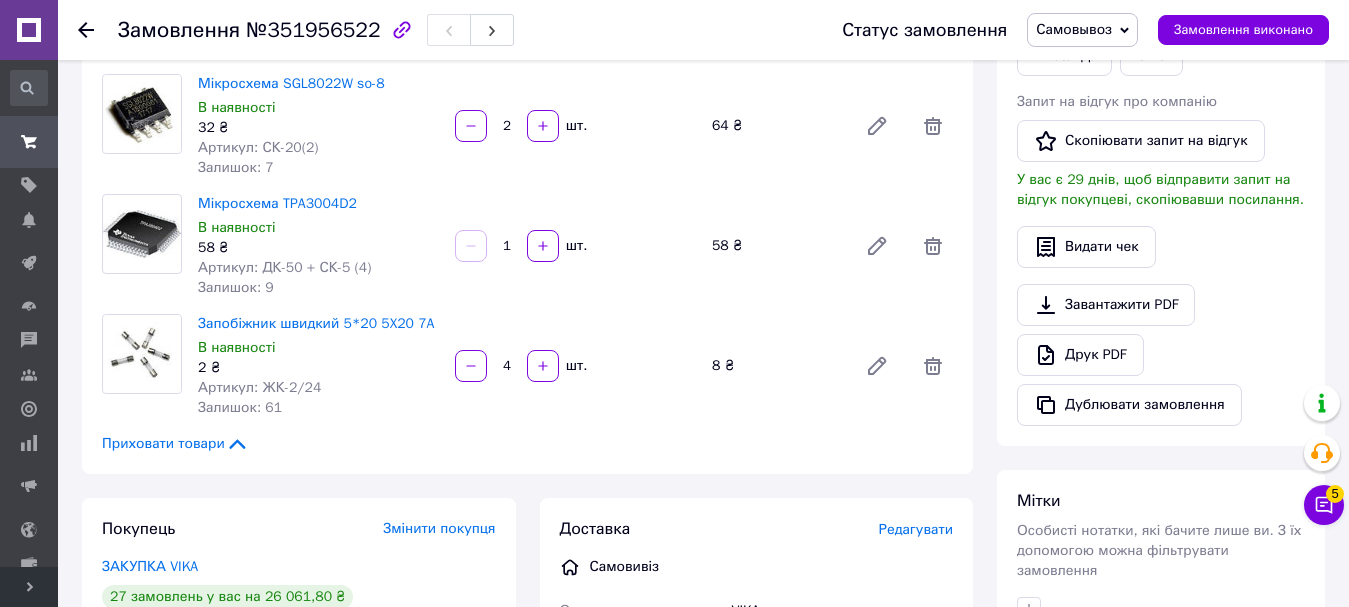 scroll, scrollTop: 400, scrollLeft: 0, axis: vertical 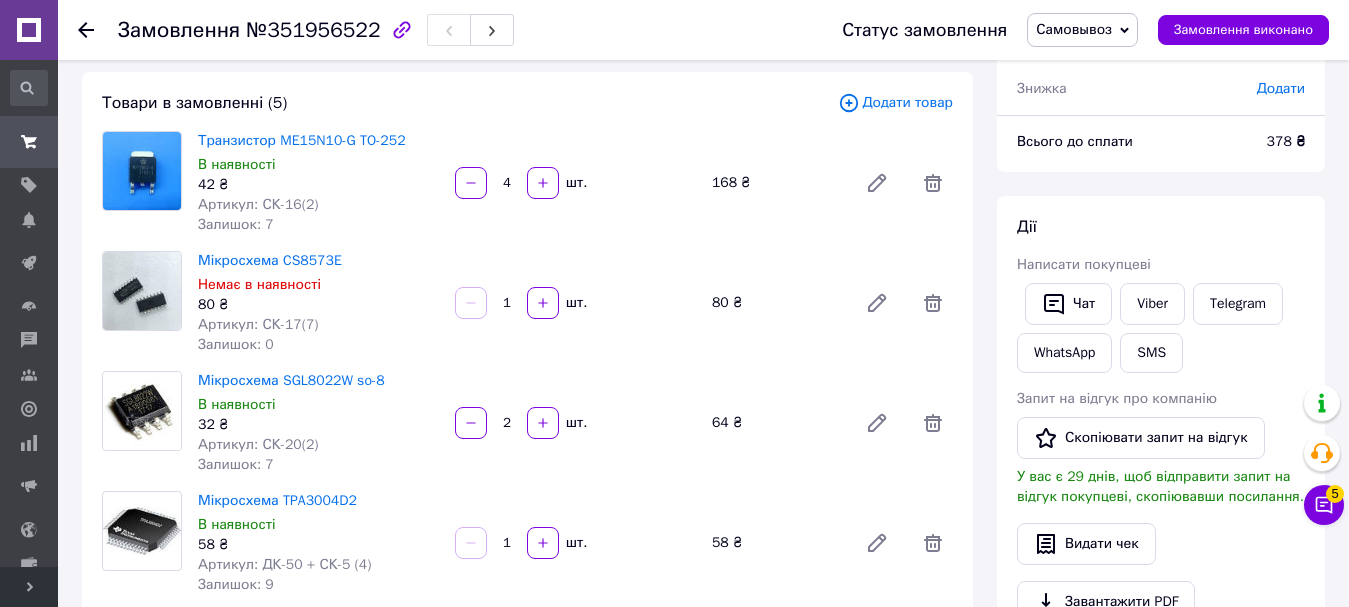 click on "Додати товар" at bounding box center (895, 103) 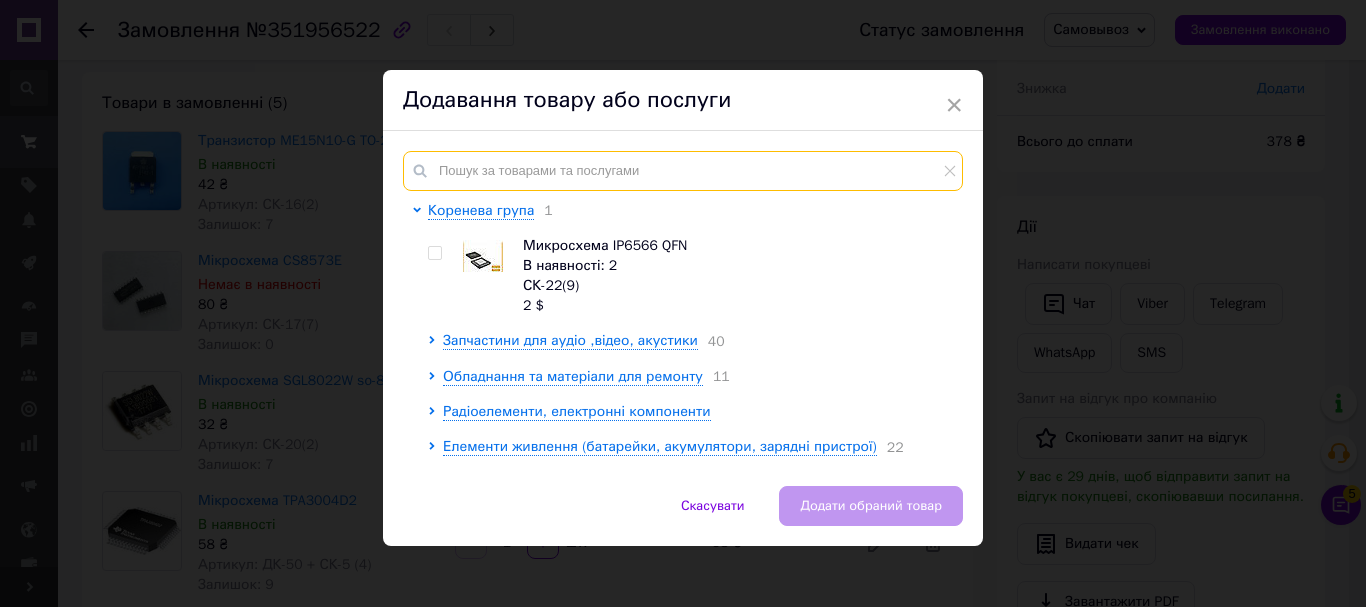 click at bounding box center (683, 171) 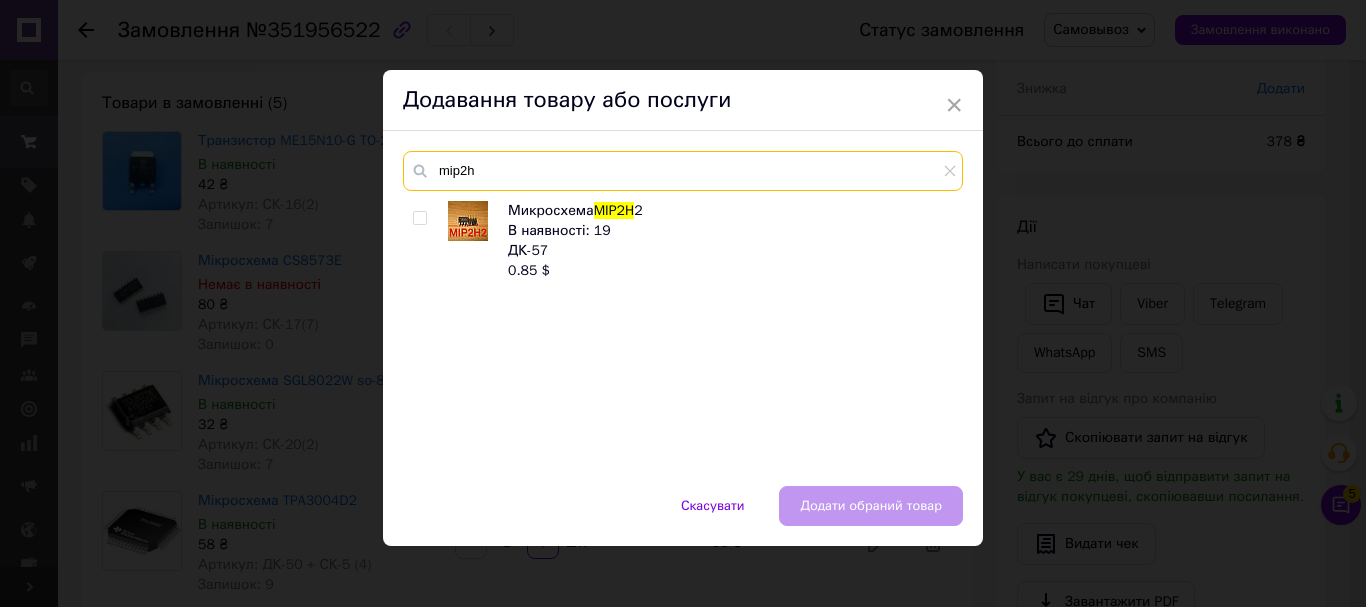 type on "mip2h" 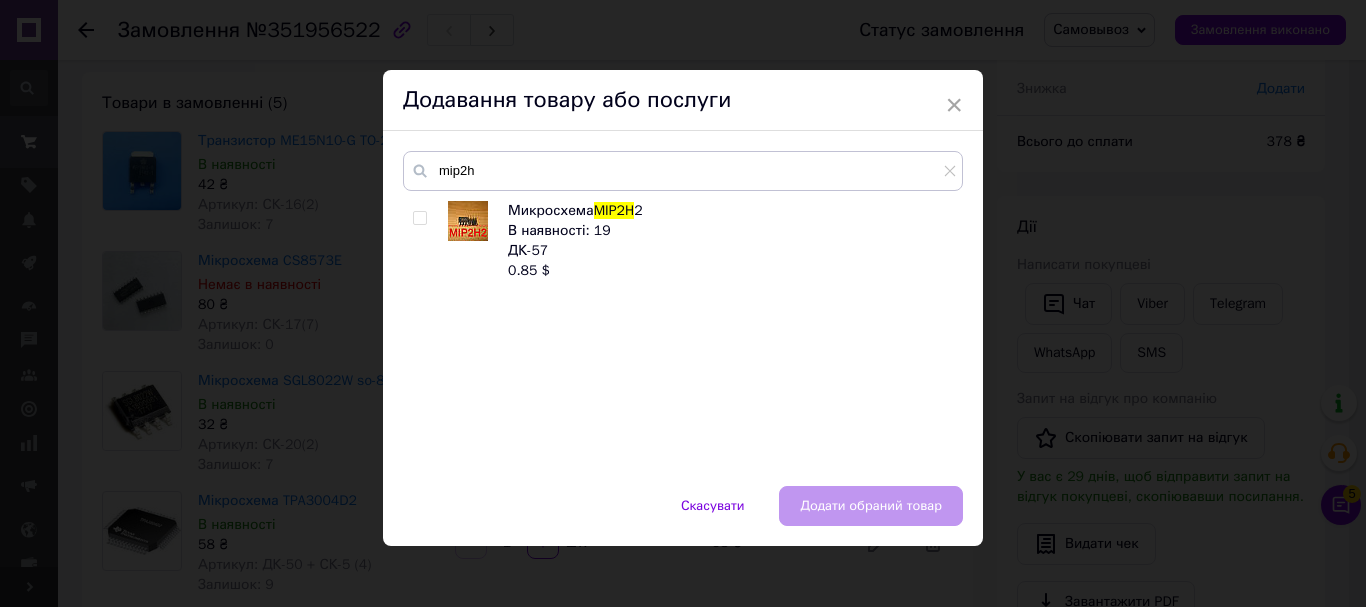 click at bounding box center (419, 218) 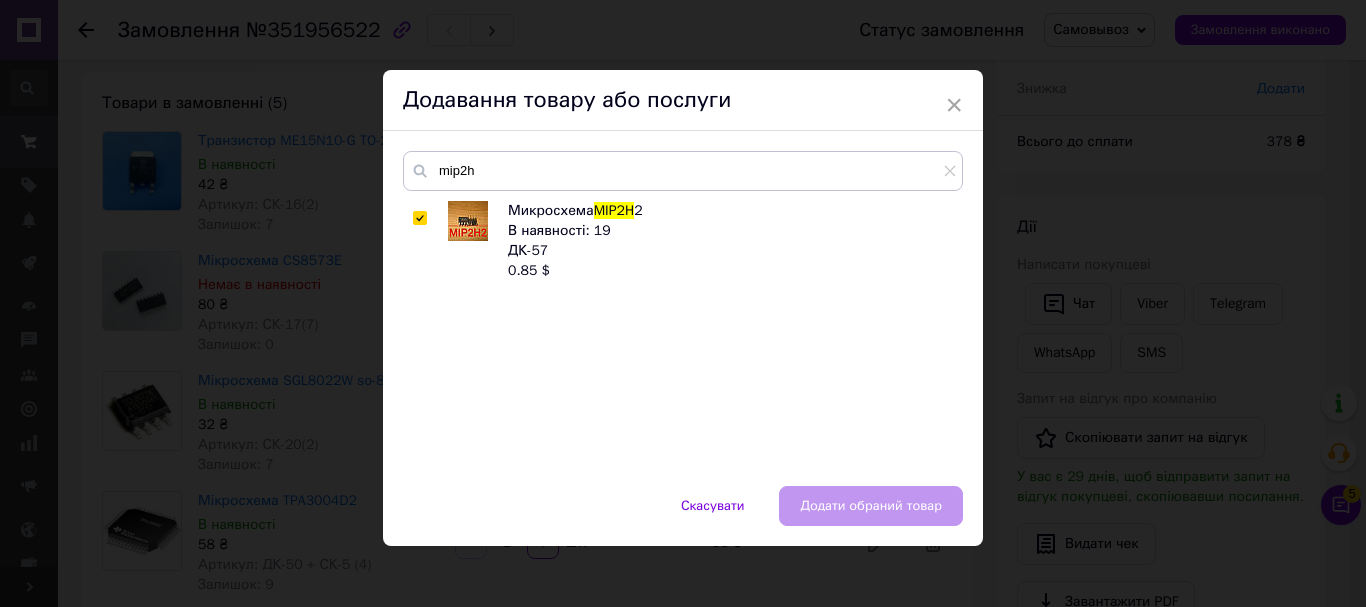 checkbox on "true" 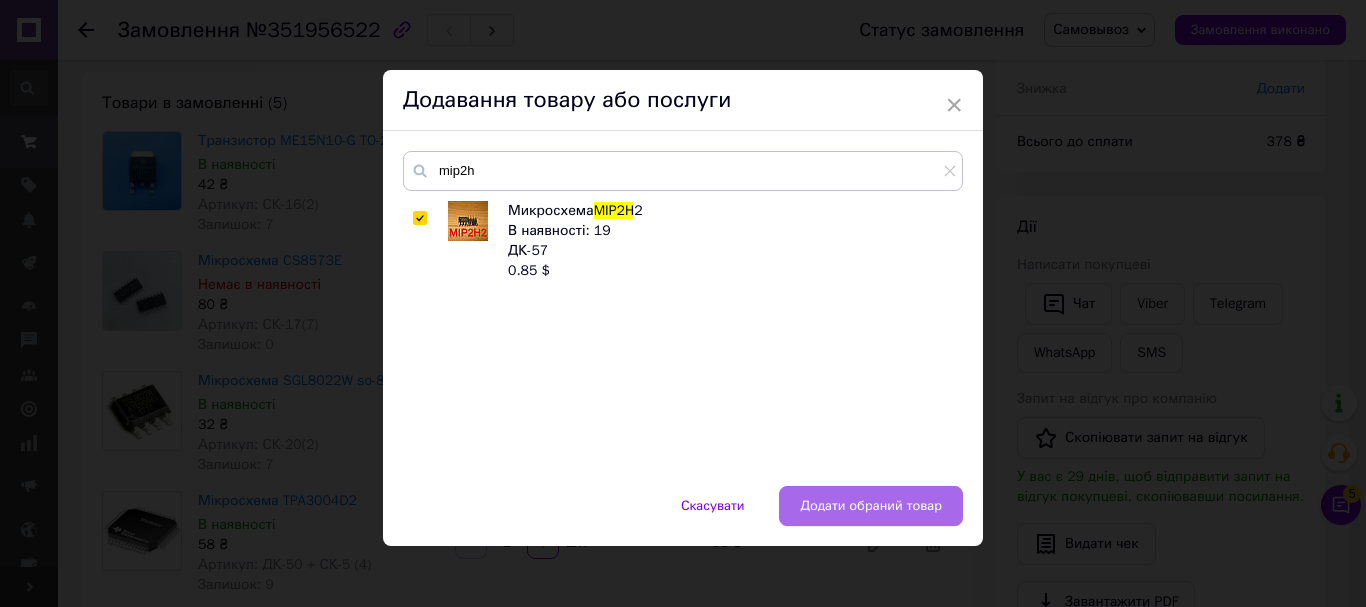 click on "Додати обраний товар" at bounding box center [871, 506] 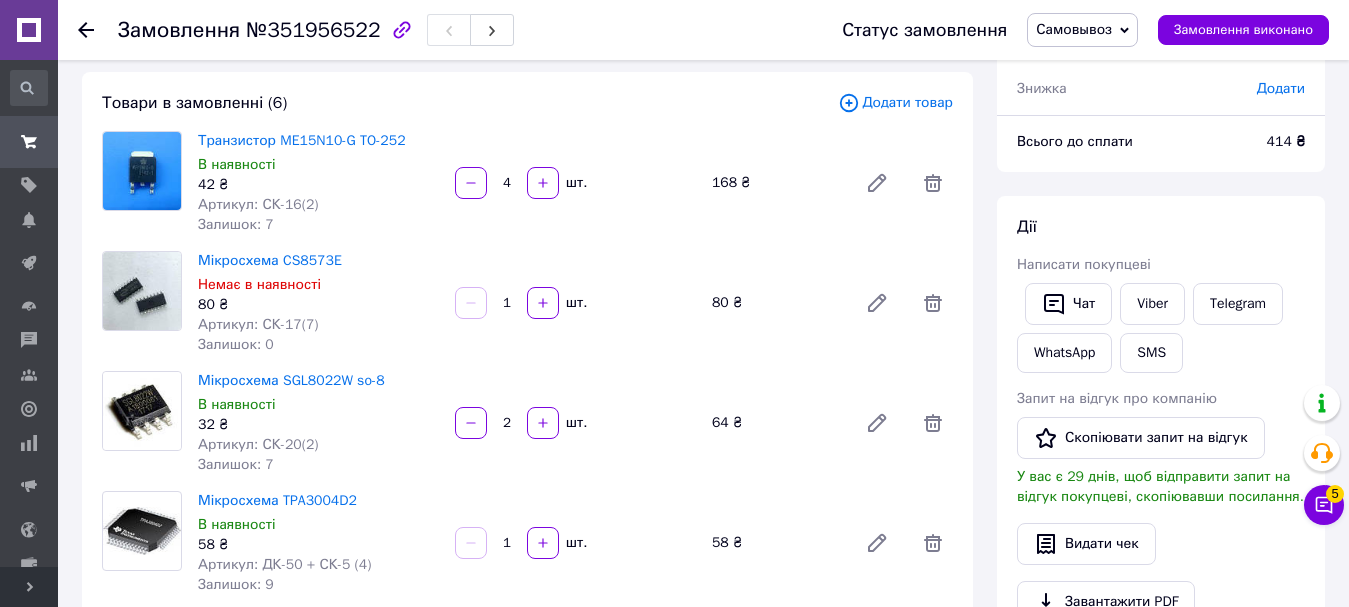 click on "Додати товар" at bounding box center [895, 103] 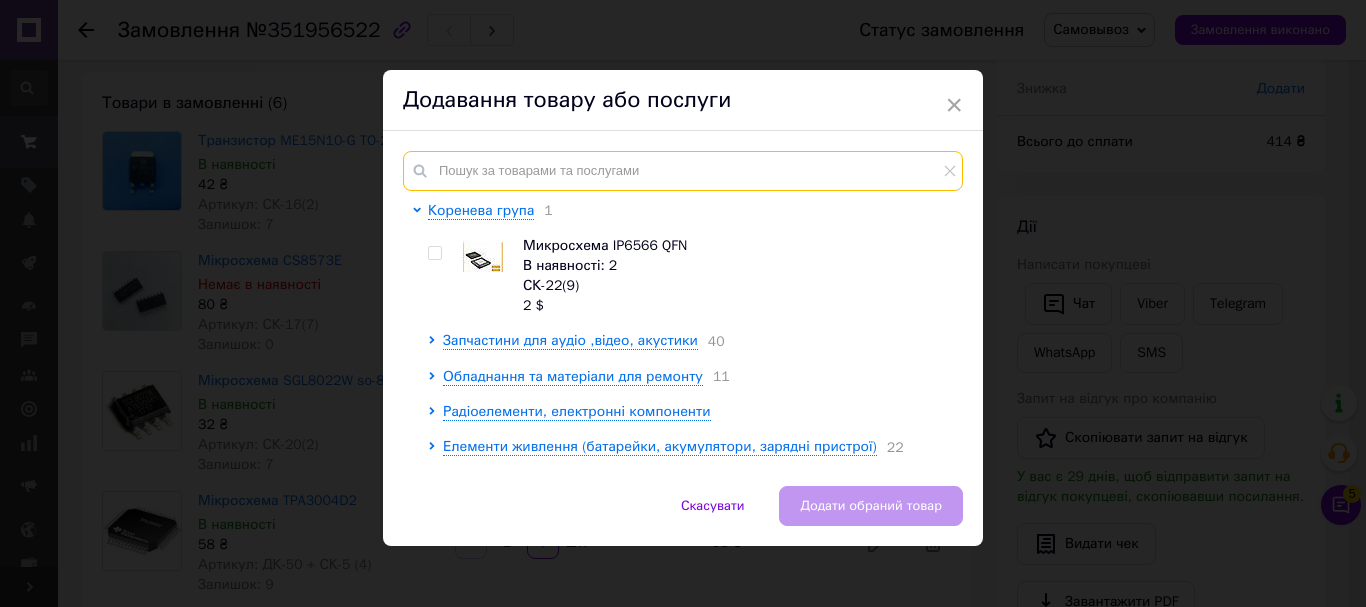 click at bounding box center [683, 171] 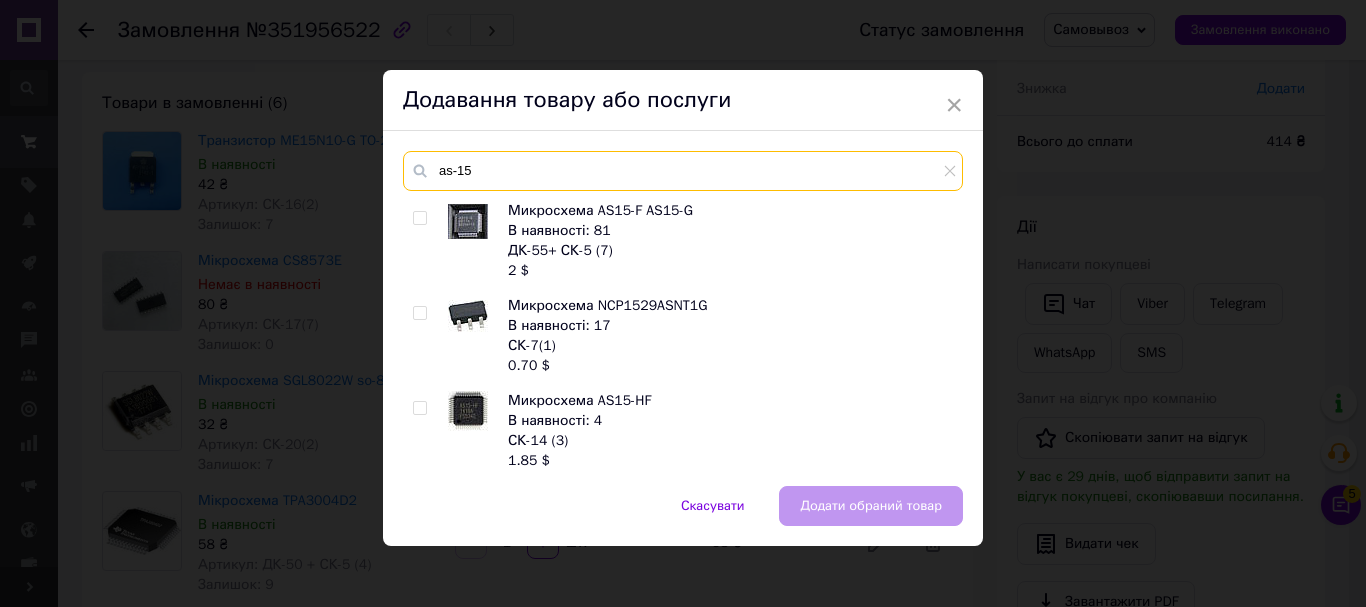 type on "as-15" 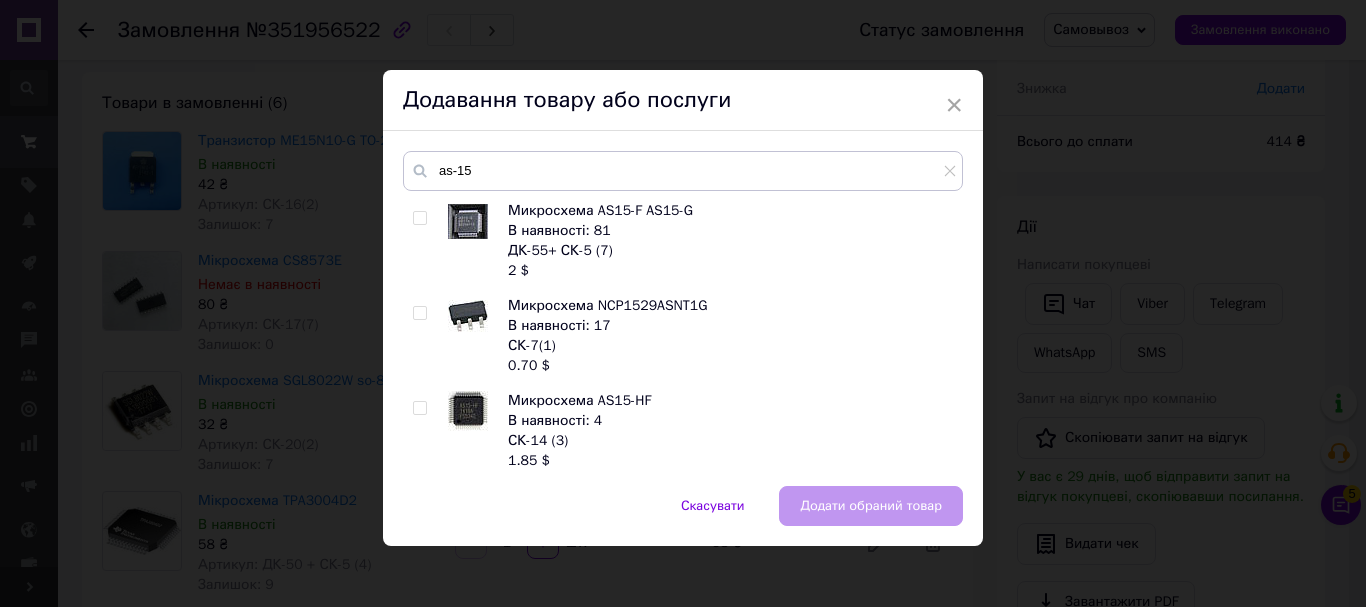 click at bounding box center (419, 408) 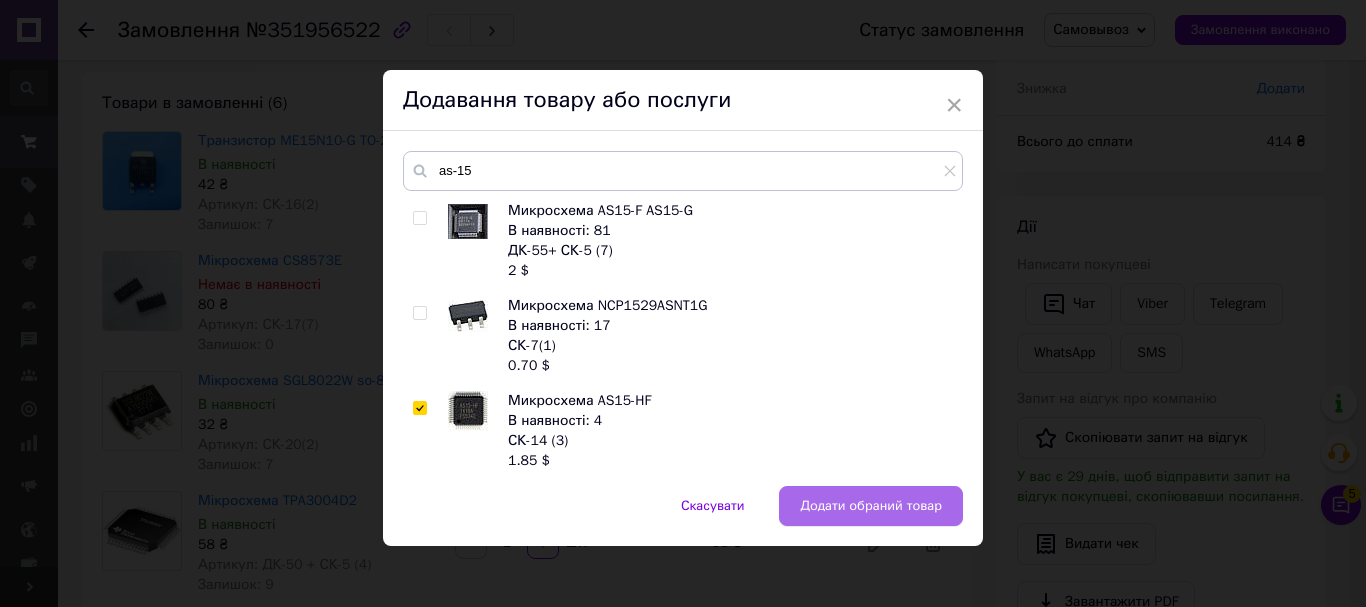 click on "Додати обраний товар" at bounding box center [871, 506] 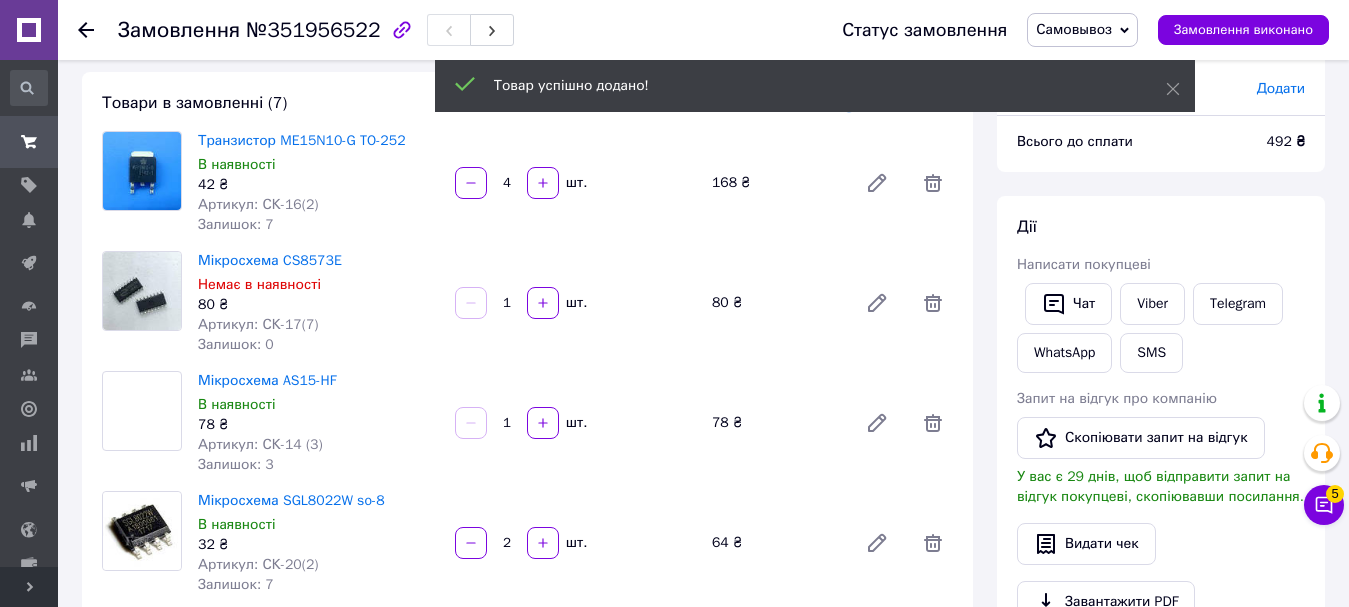 scroll, scrollTop: 16, scrollLeft: 0, axis: vertical 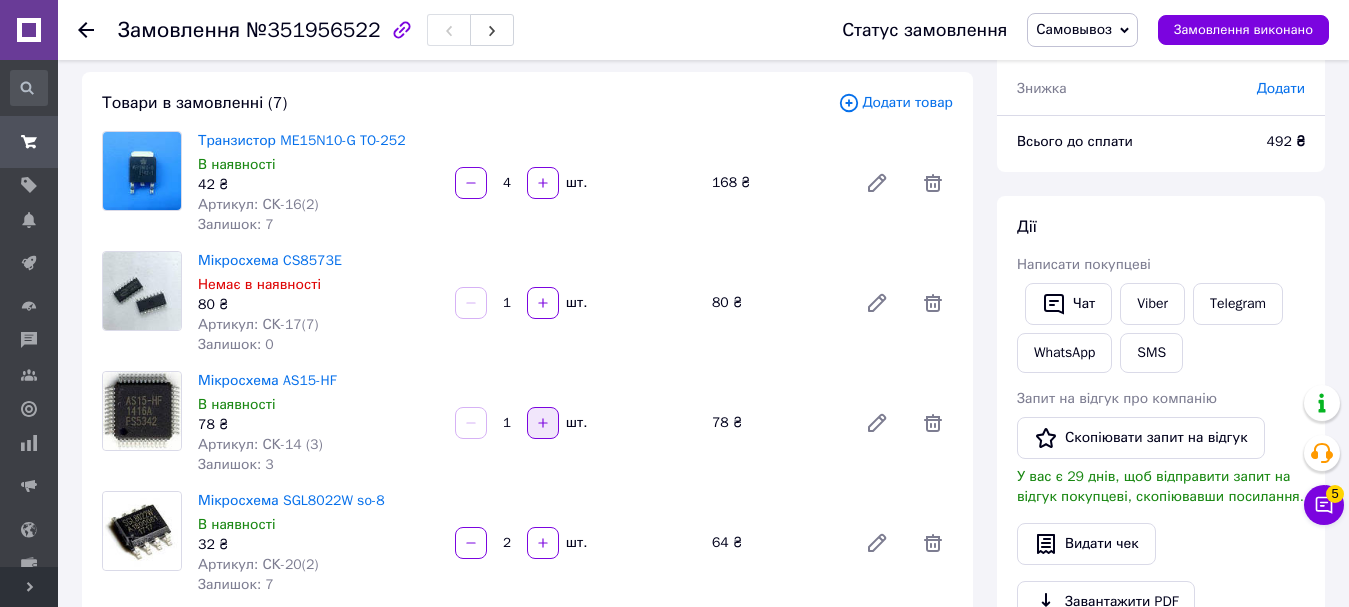 click 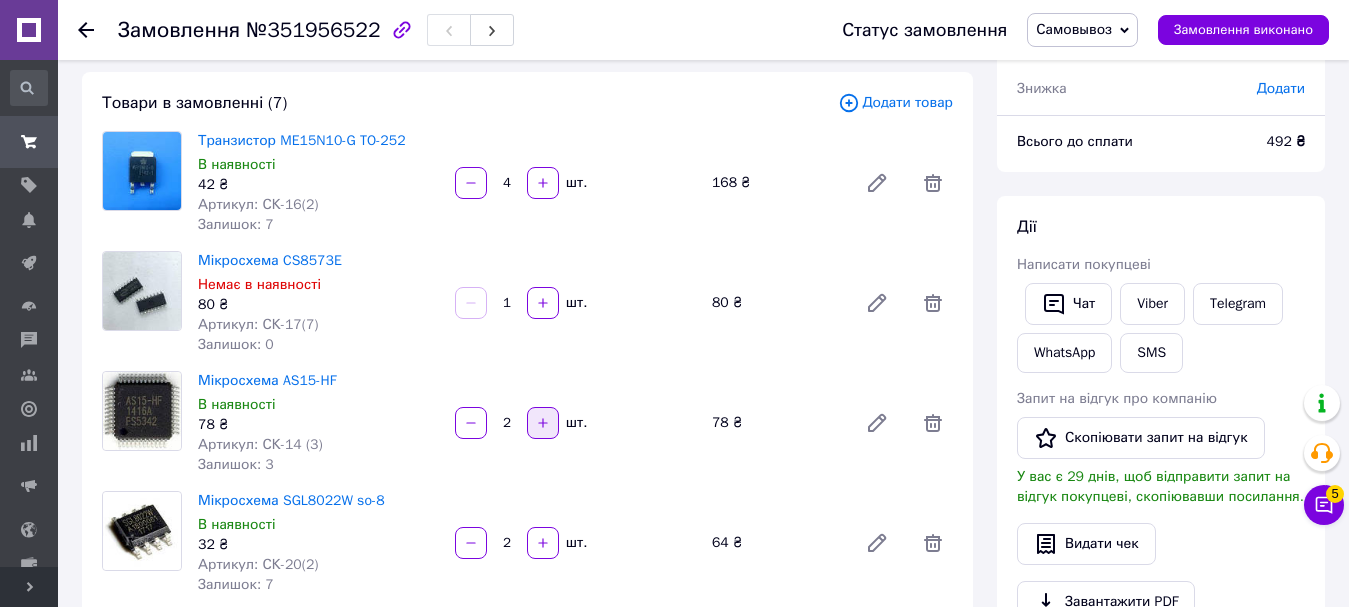click 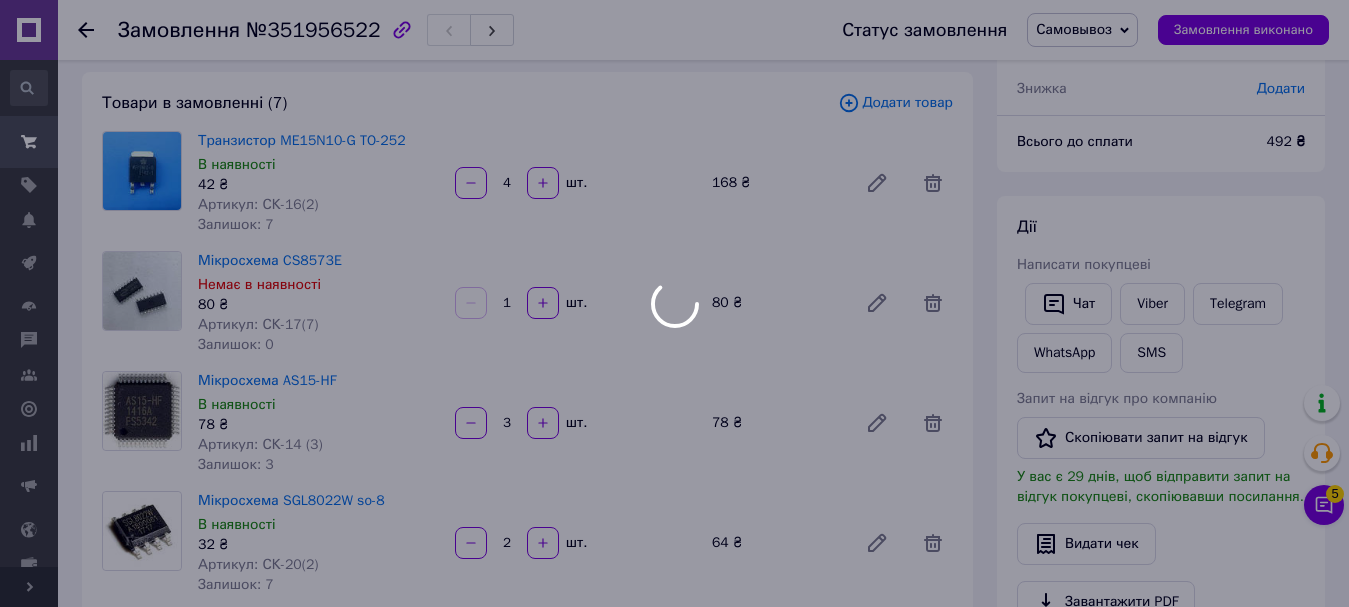type on "3" 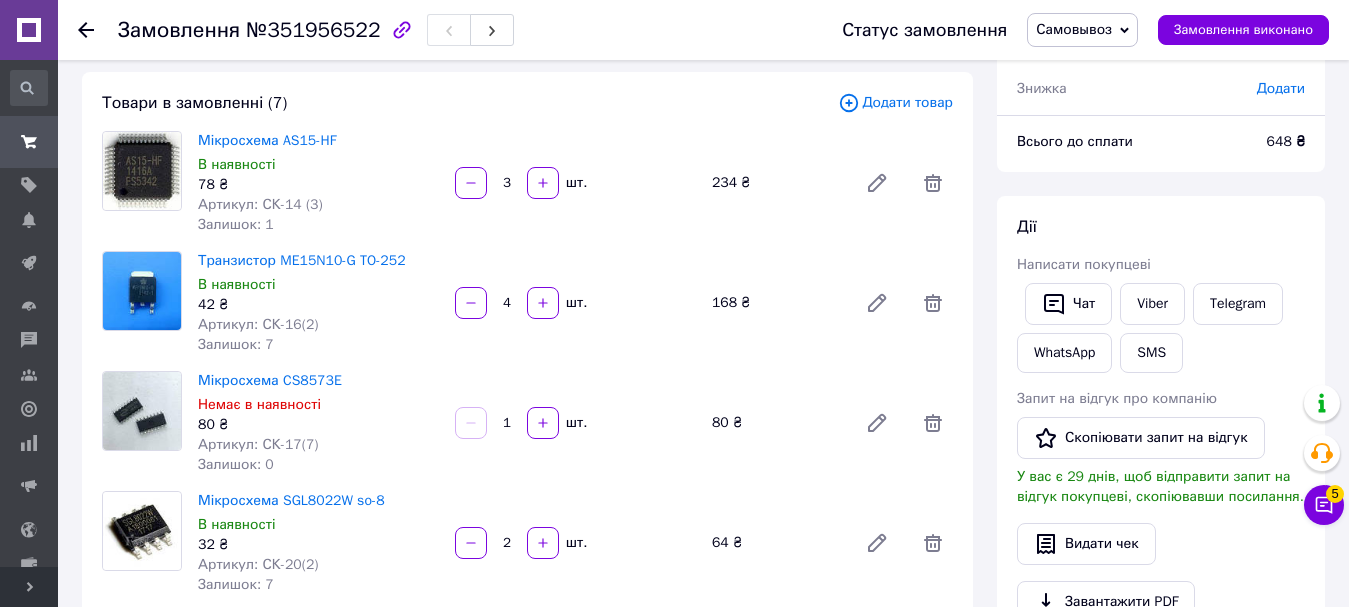 scroll, scrollTop: 64, scrollLeft: 0, axis: vertical 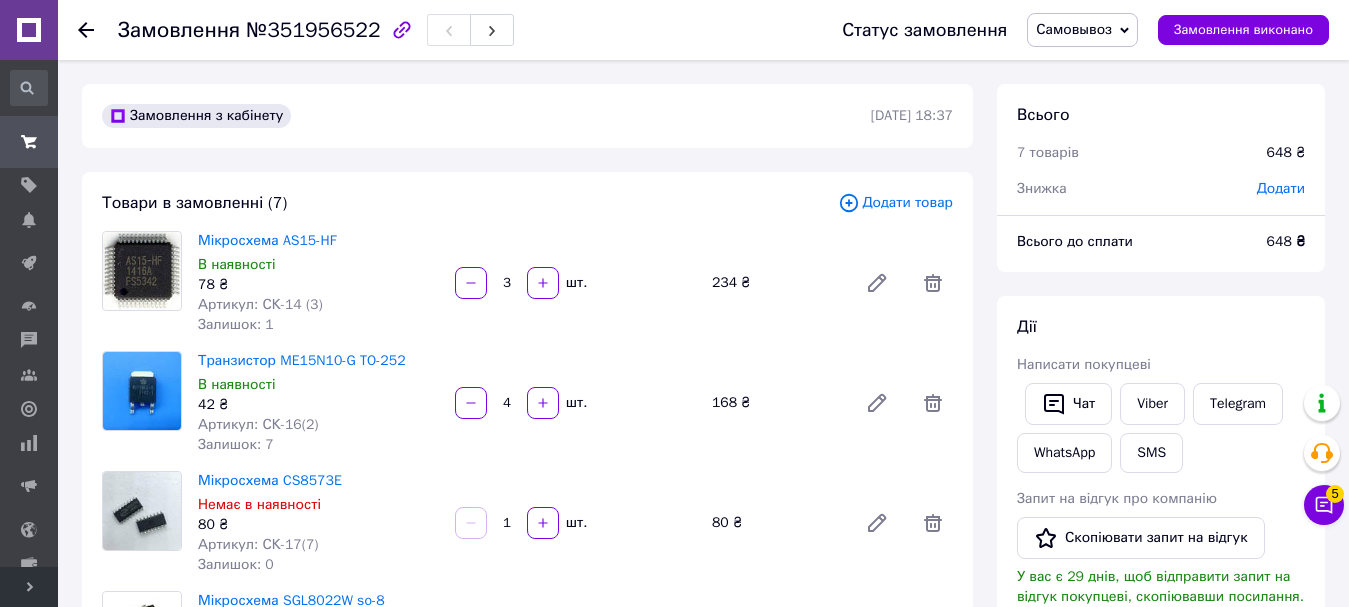 click on "Додати товар" at bounding box center (895, 203) 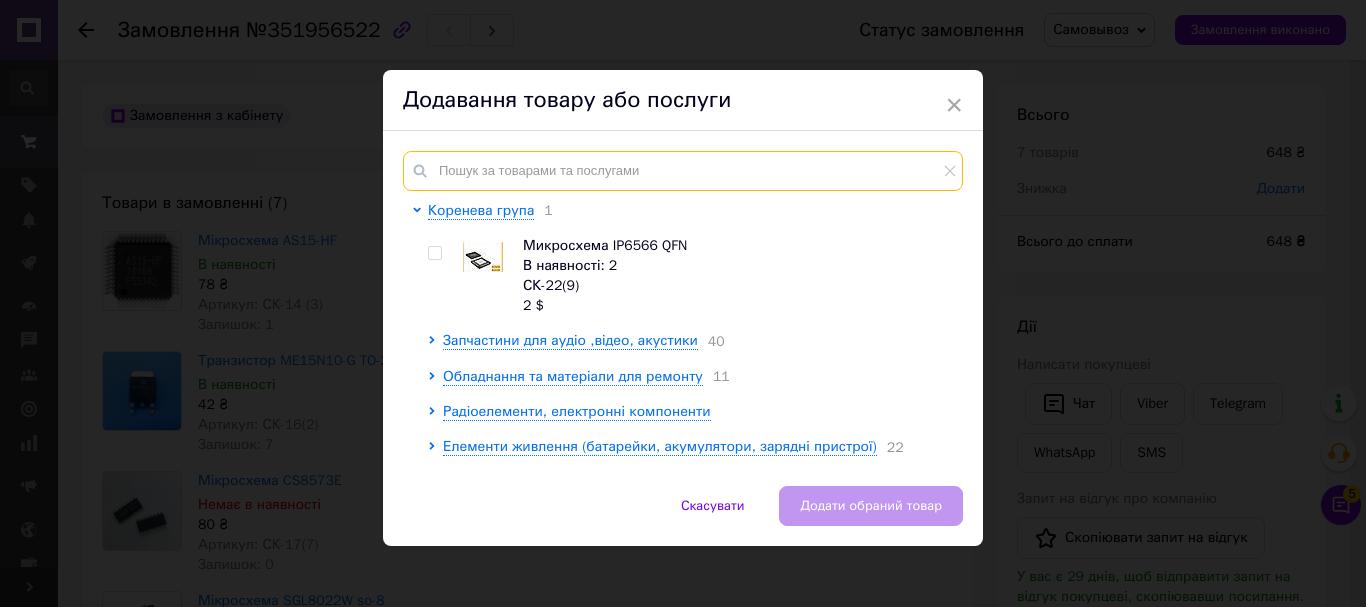 click at bounding box center [683, 171] 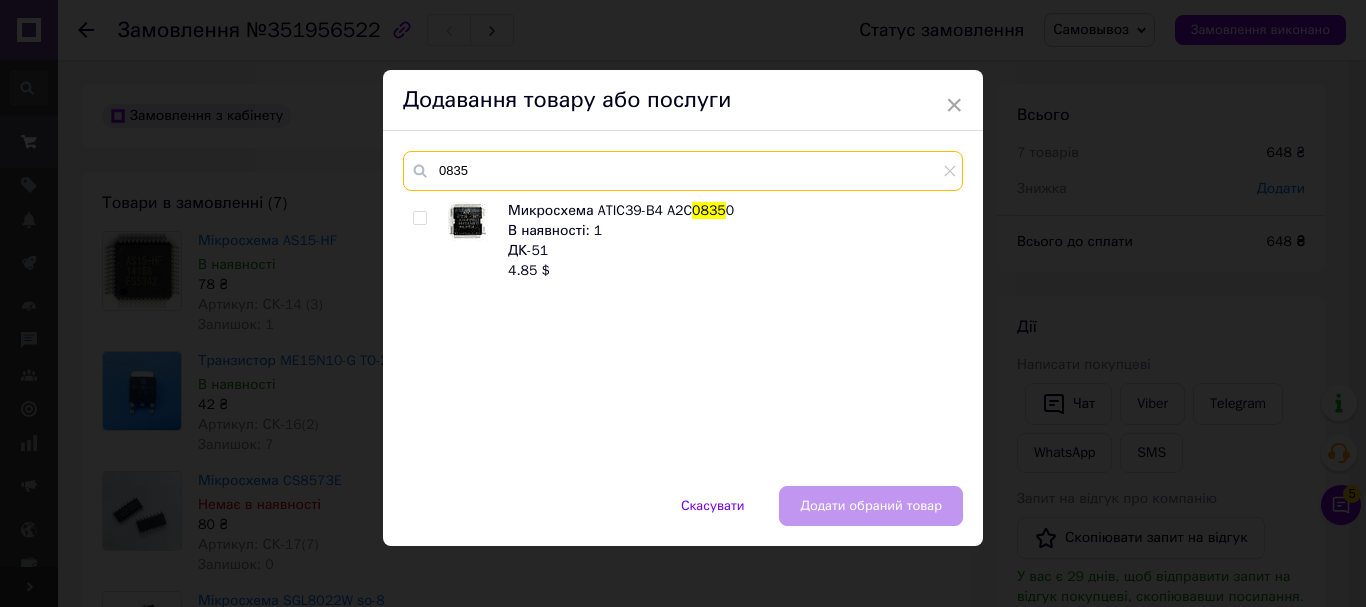 type on "0835" 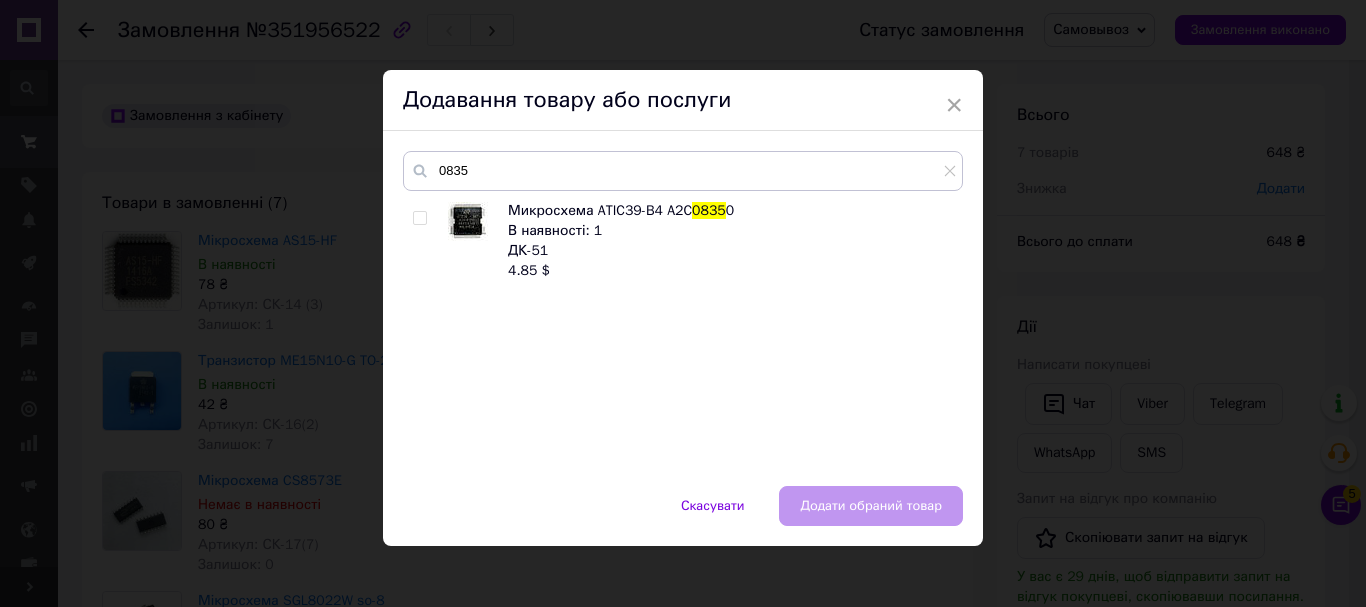 click at bounding box center (419, 218) 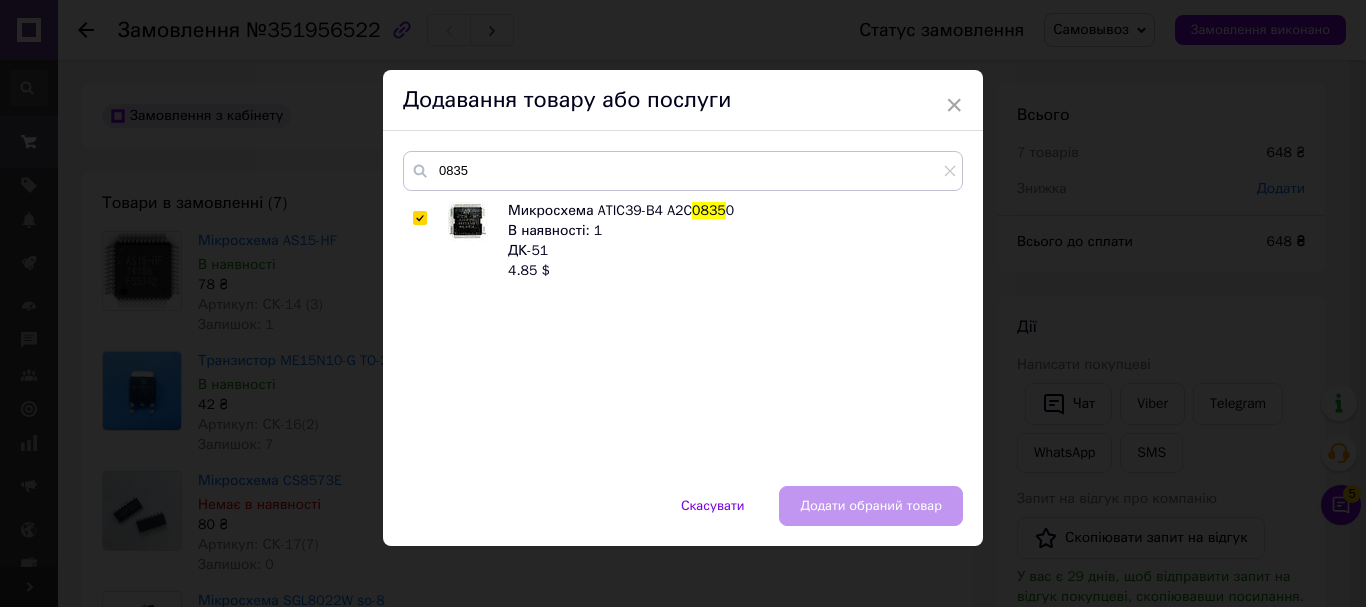 checkbox on "true" 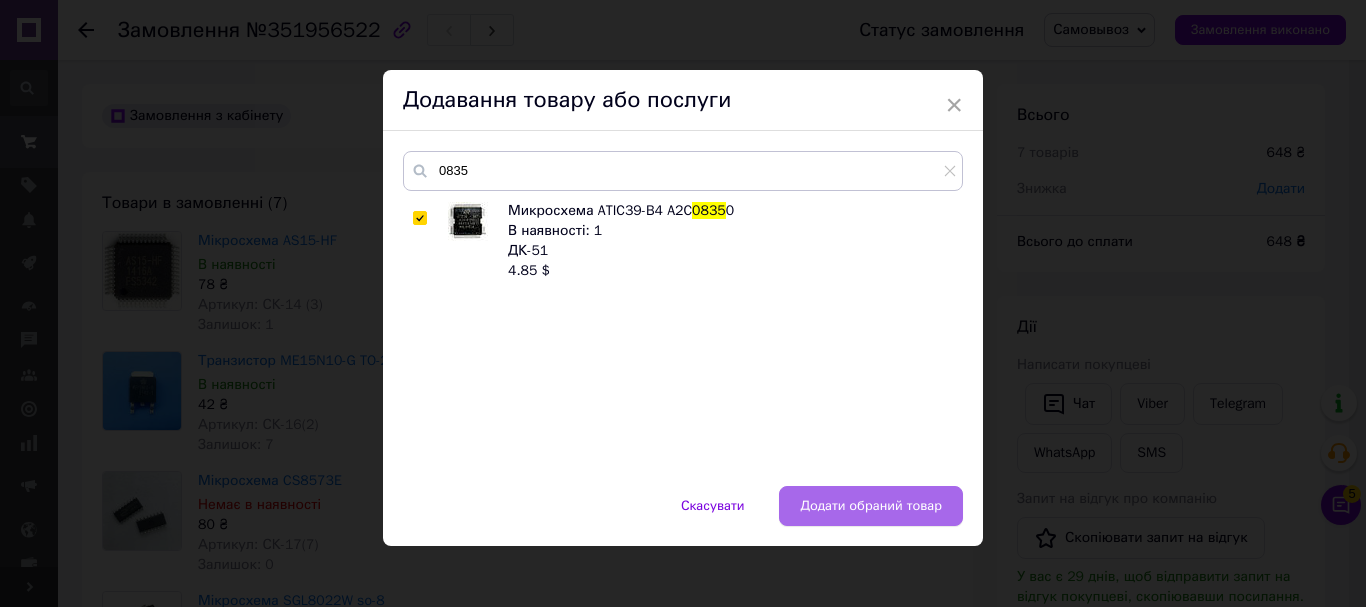 click on "Додати обраний товар" at bounding box center (871, 506) 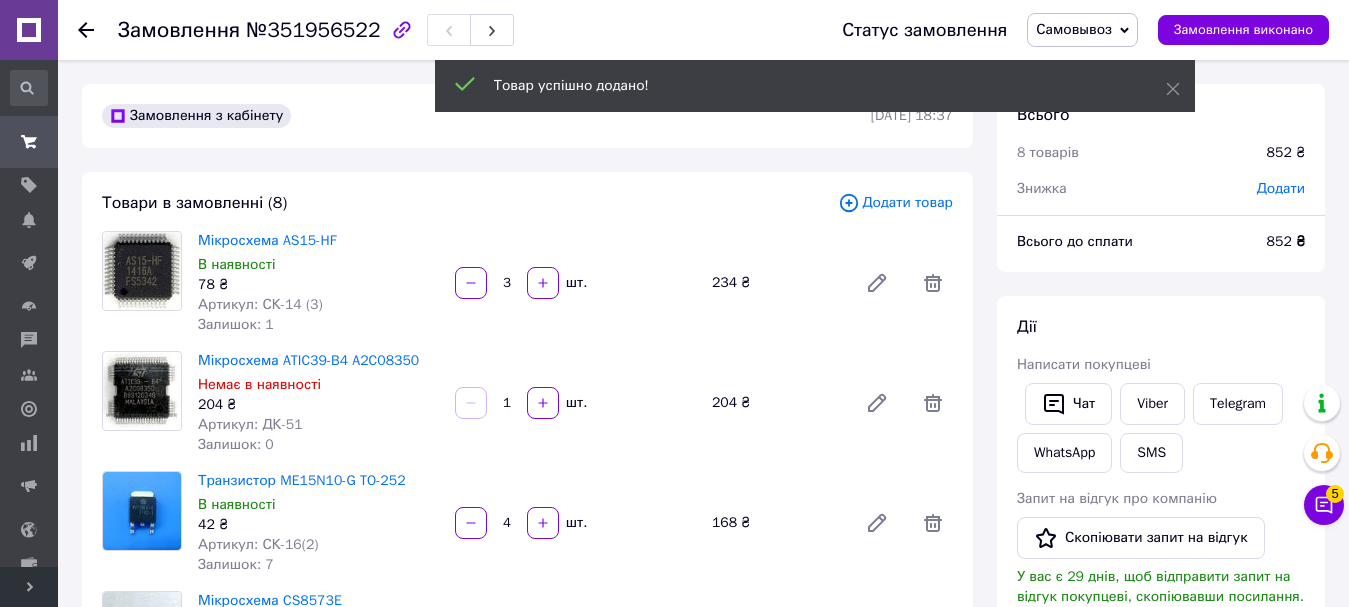 scroll, scrollTop: 112, scrollLeft: 0, axis: vertical 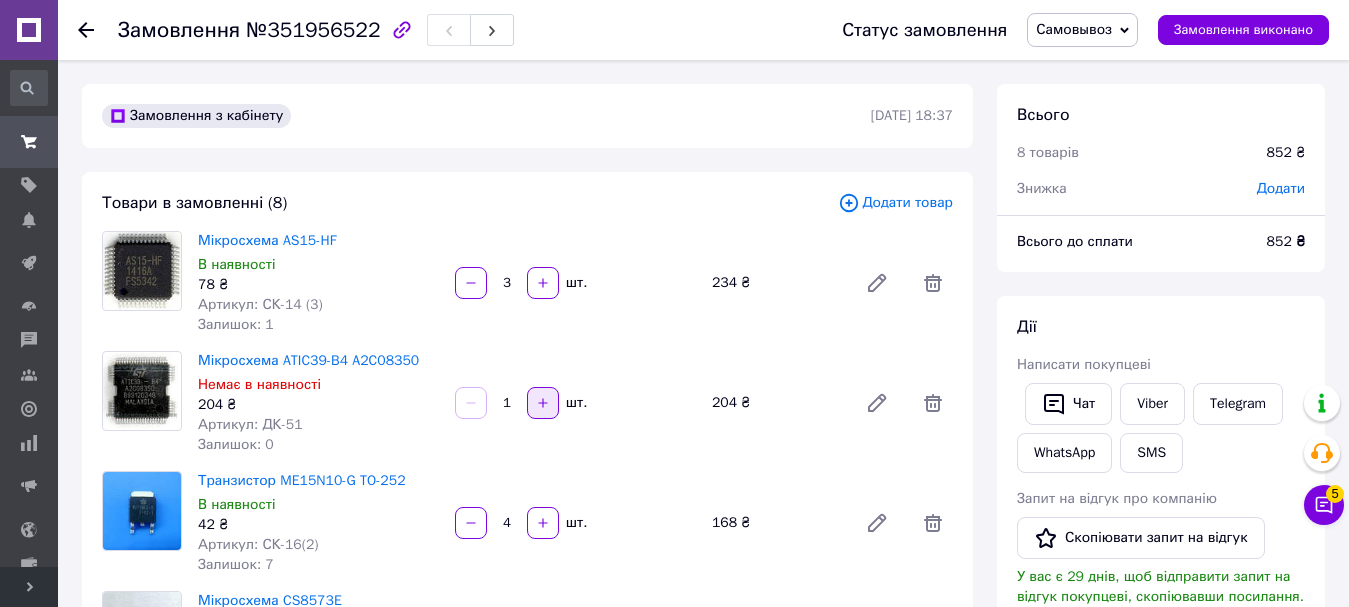 click at bounding box center (543, 403) 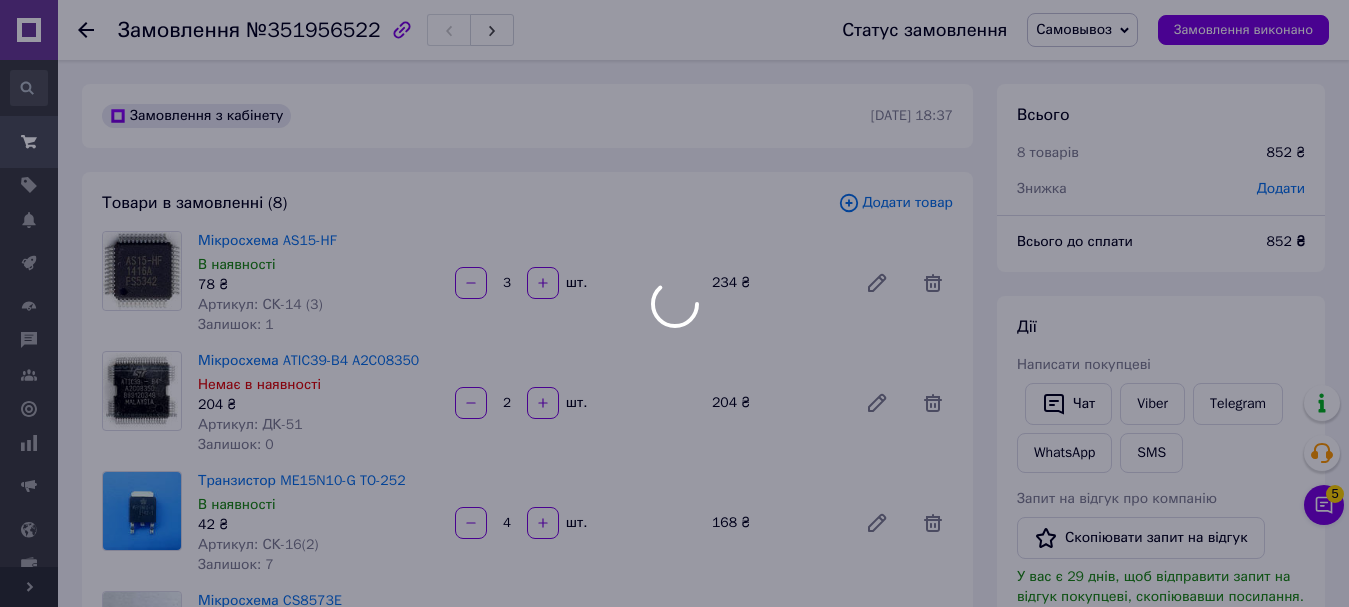 type on "2" 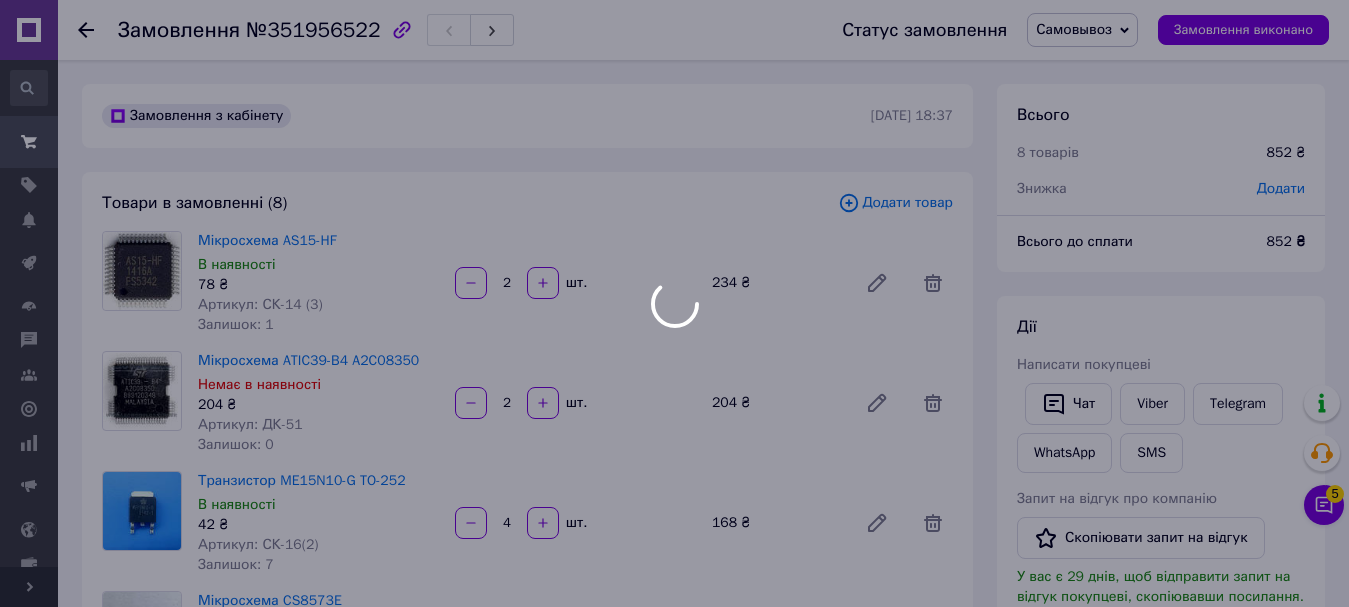 scroll, scrollTop: 160, scrollLeft: 0, axis: vertical 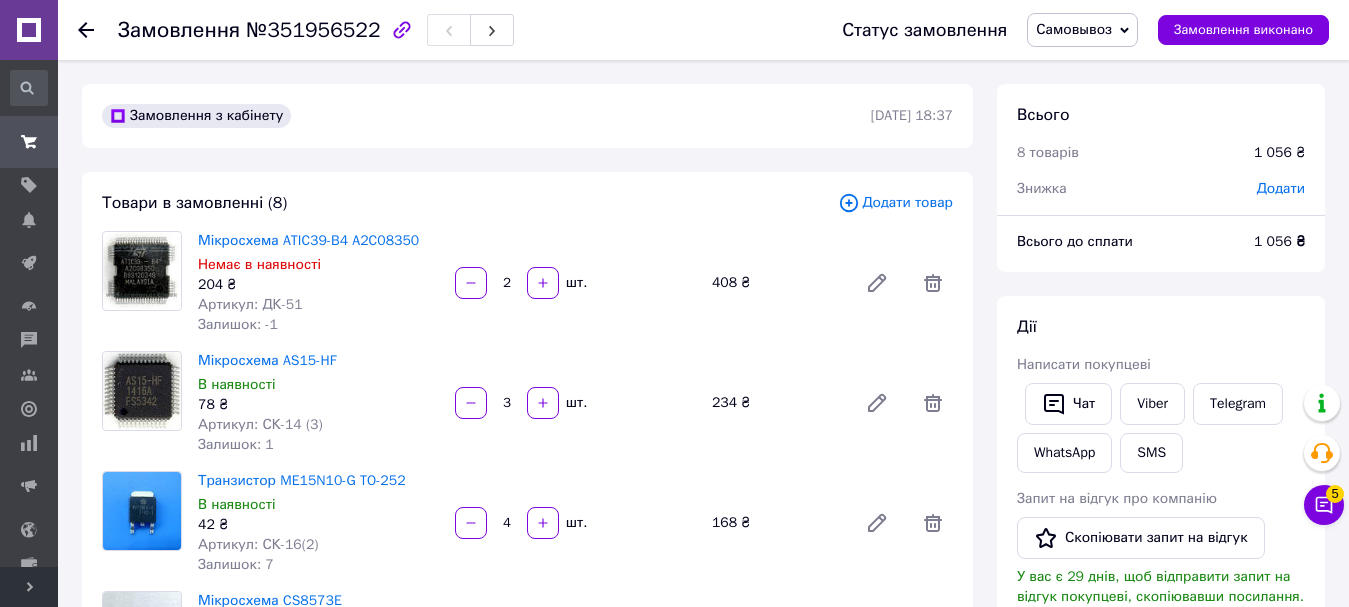 click on "Додати товар" at bounding box center [895, 203] 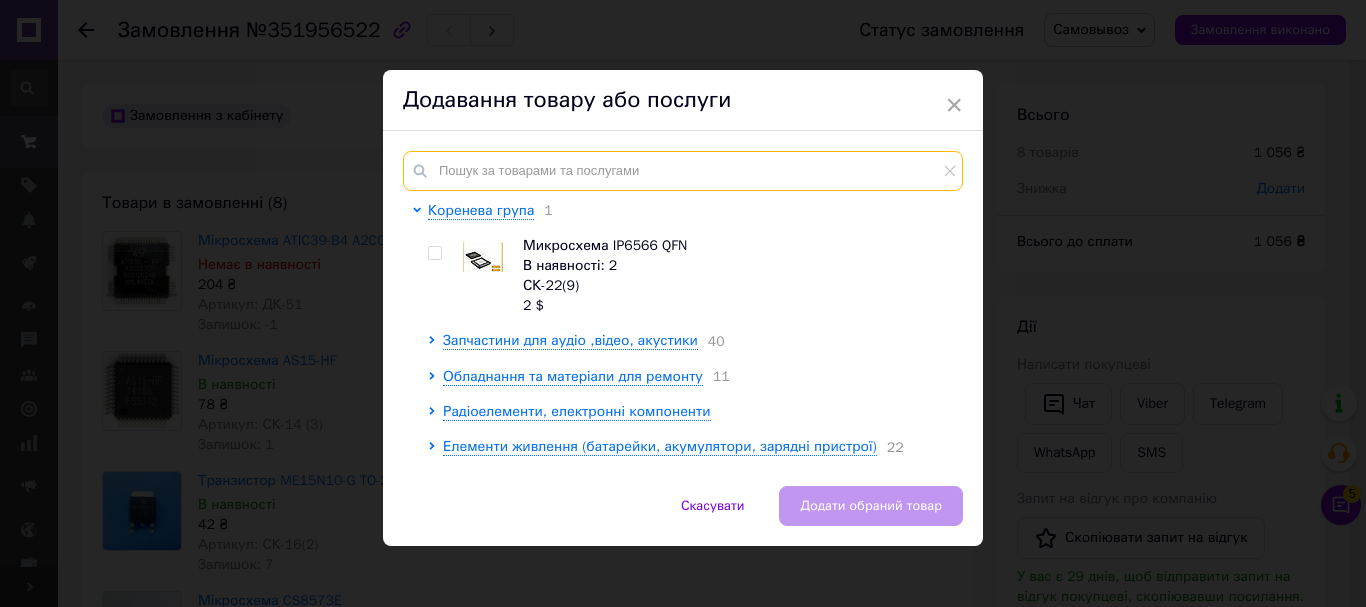 click at bounding box center [683, 171] 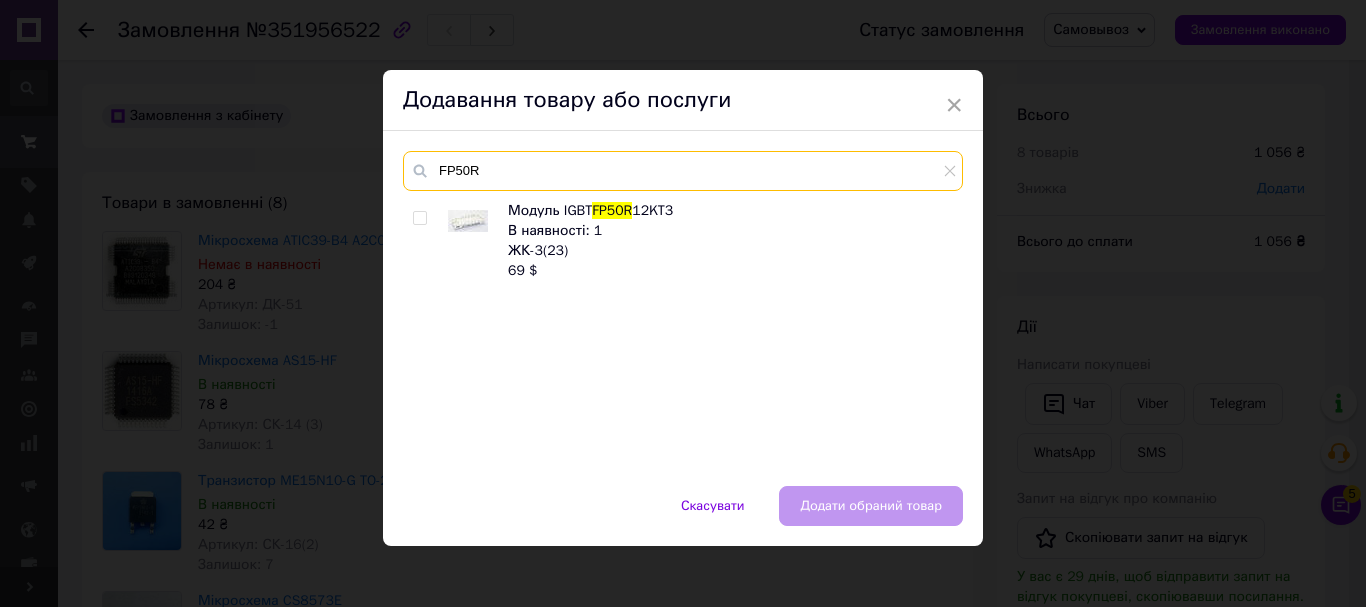 type on "FP50R" 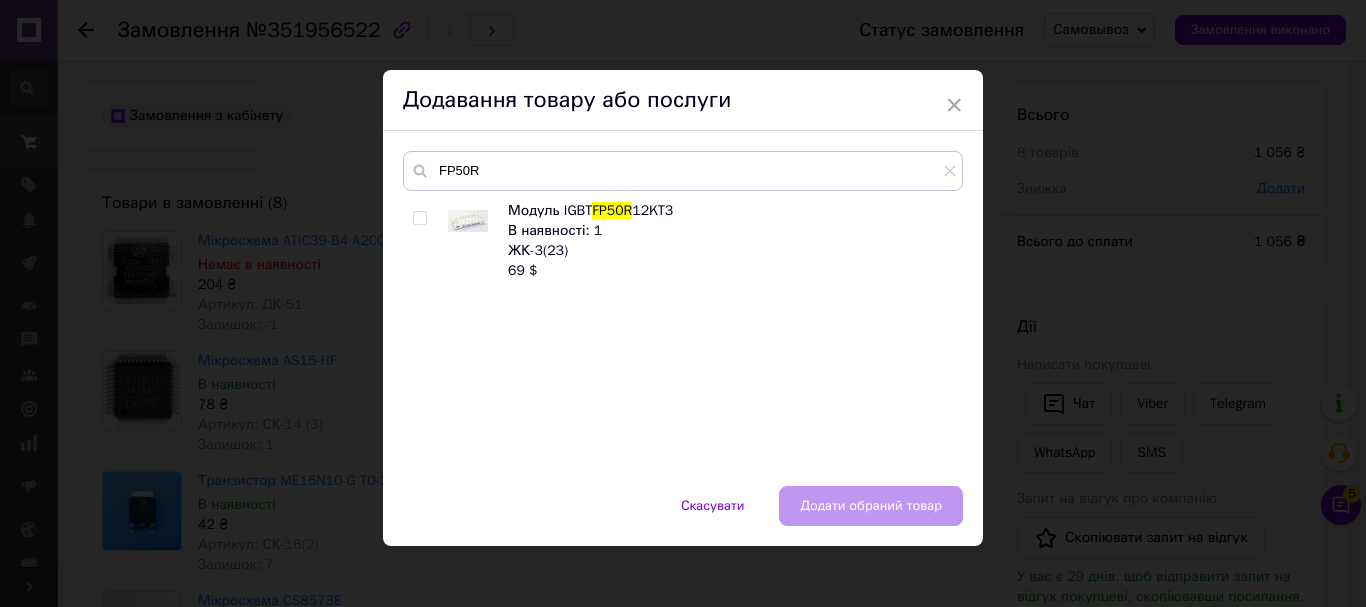 click at bounding box center [419, 218] 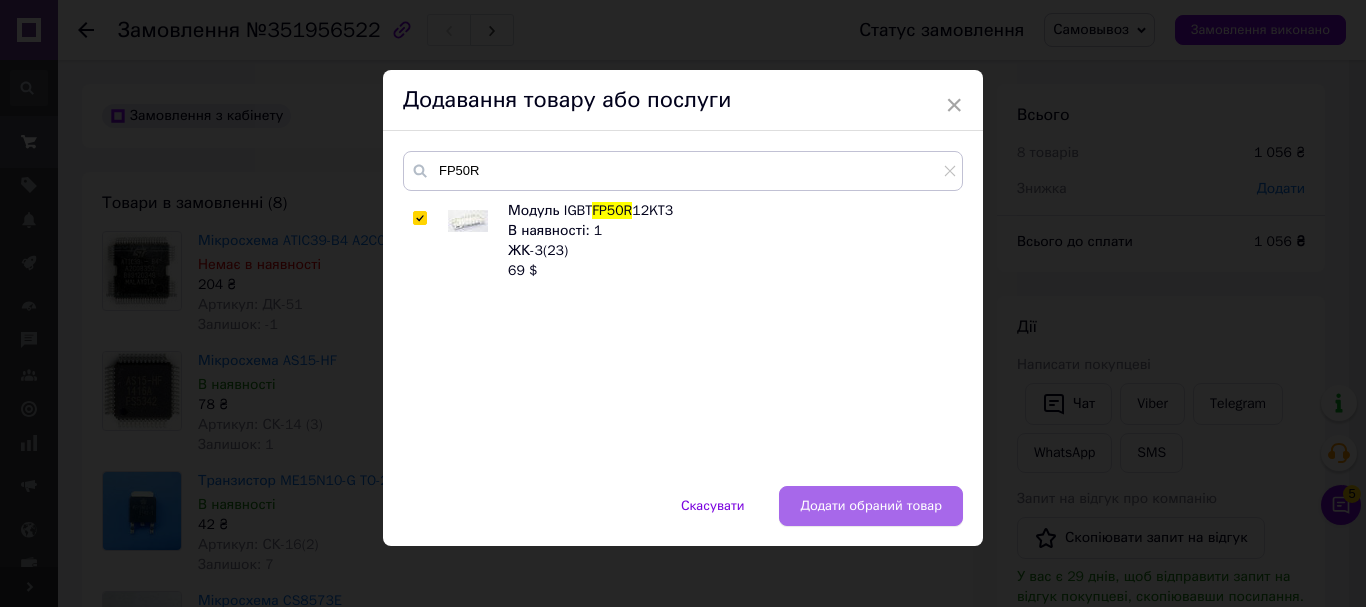 click on "Додати обраний товар" at bounding box center (871, 506) 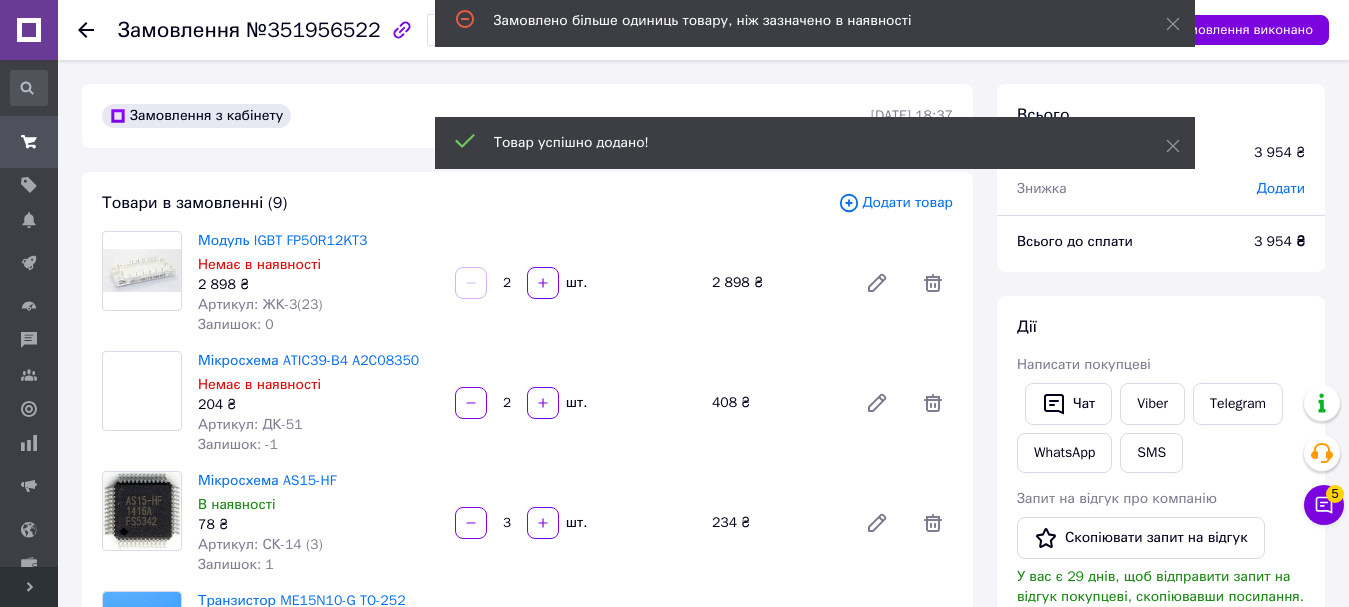 type on "1" 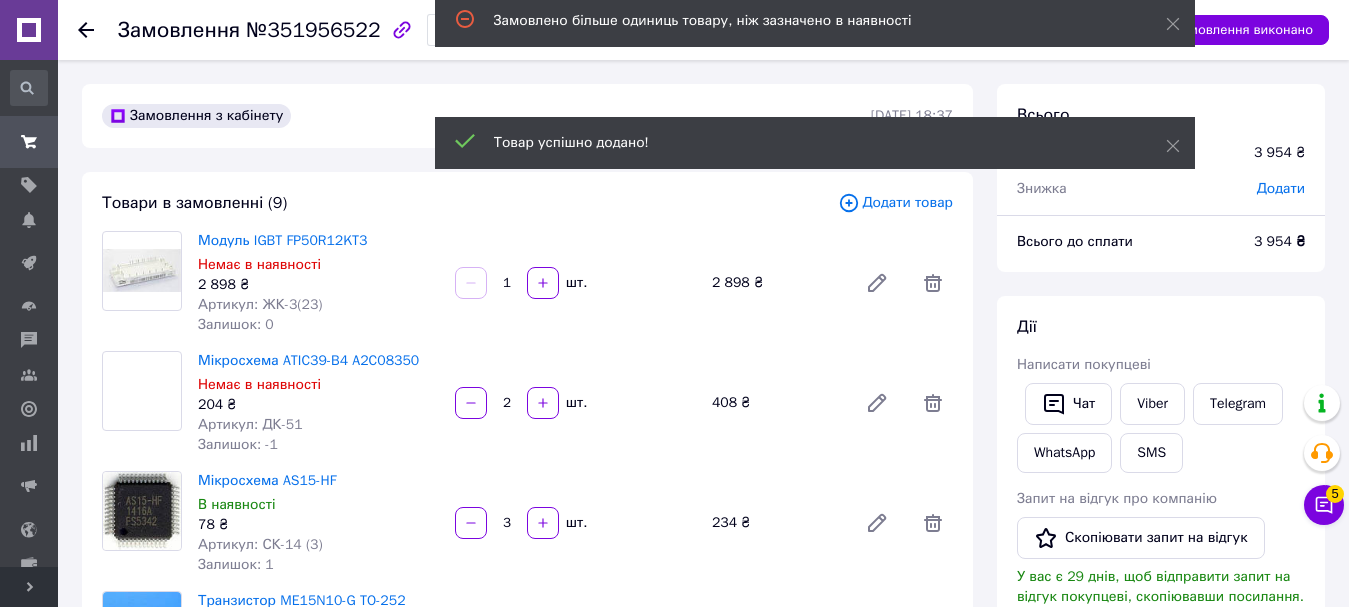 scroll, scrollTop: 208, scrollLeft: 0, axis: vertical 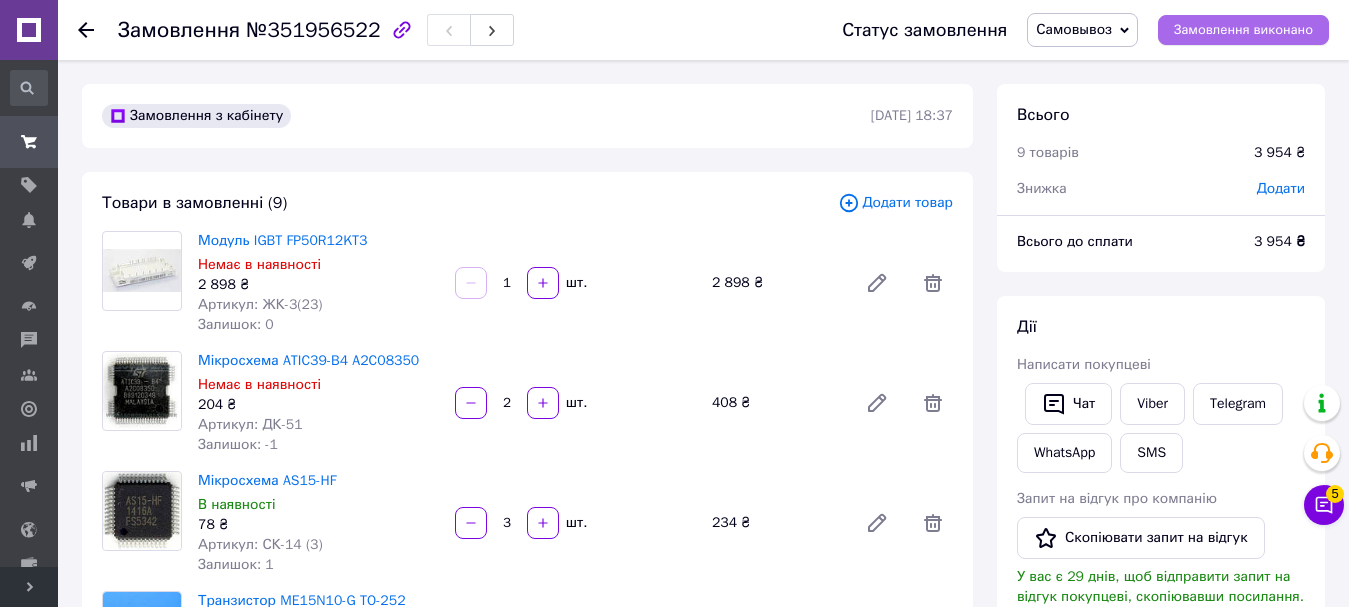 click on "Замовлення виконано" at bounding box center (1243, 30) 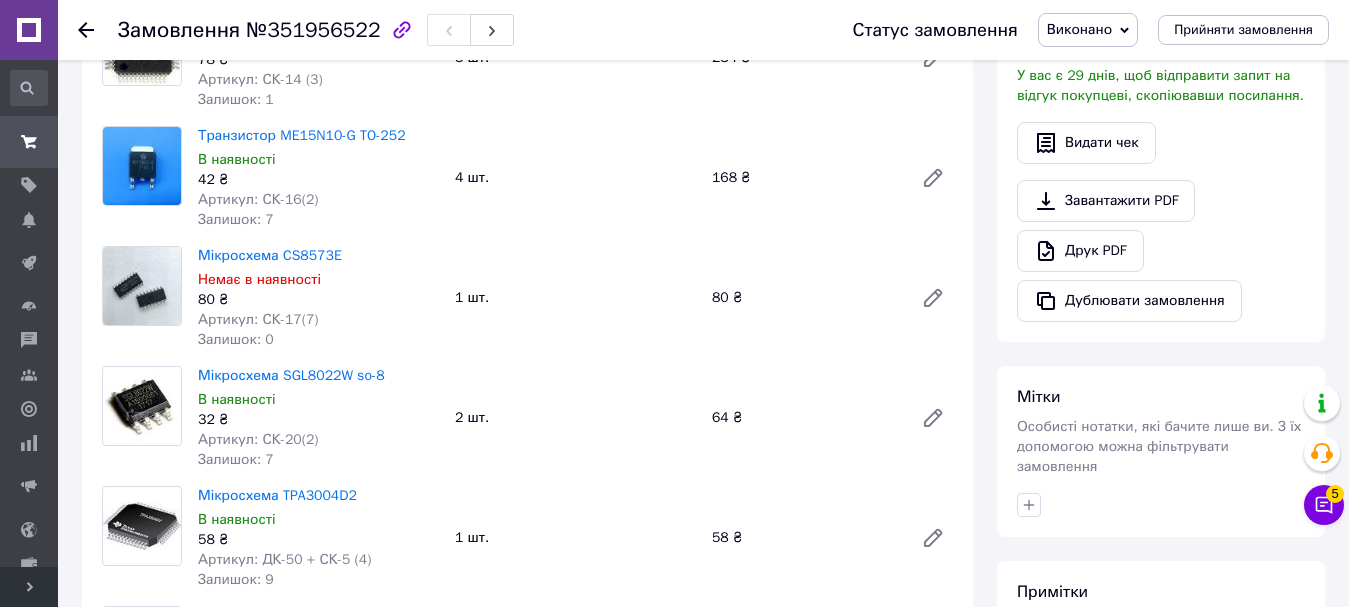 scroll, scrollTop: 500, scrollLeft: 0, axis: vertical 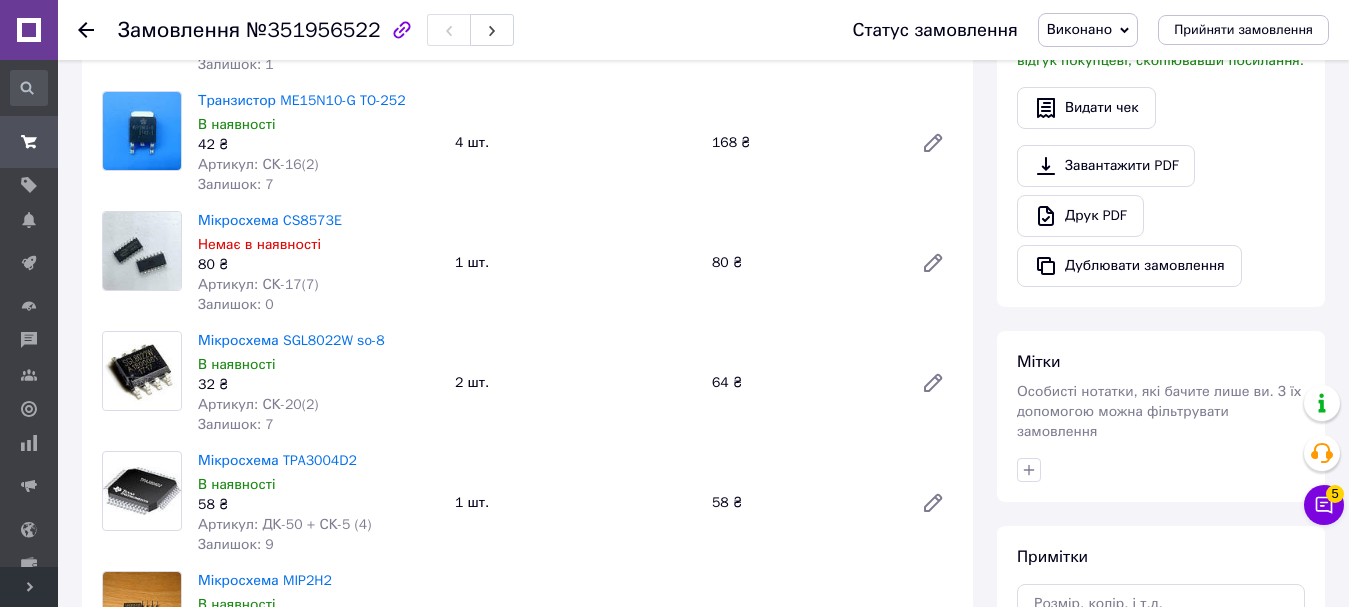 click on "32 ₴" at bounding box center [318, 385] 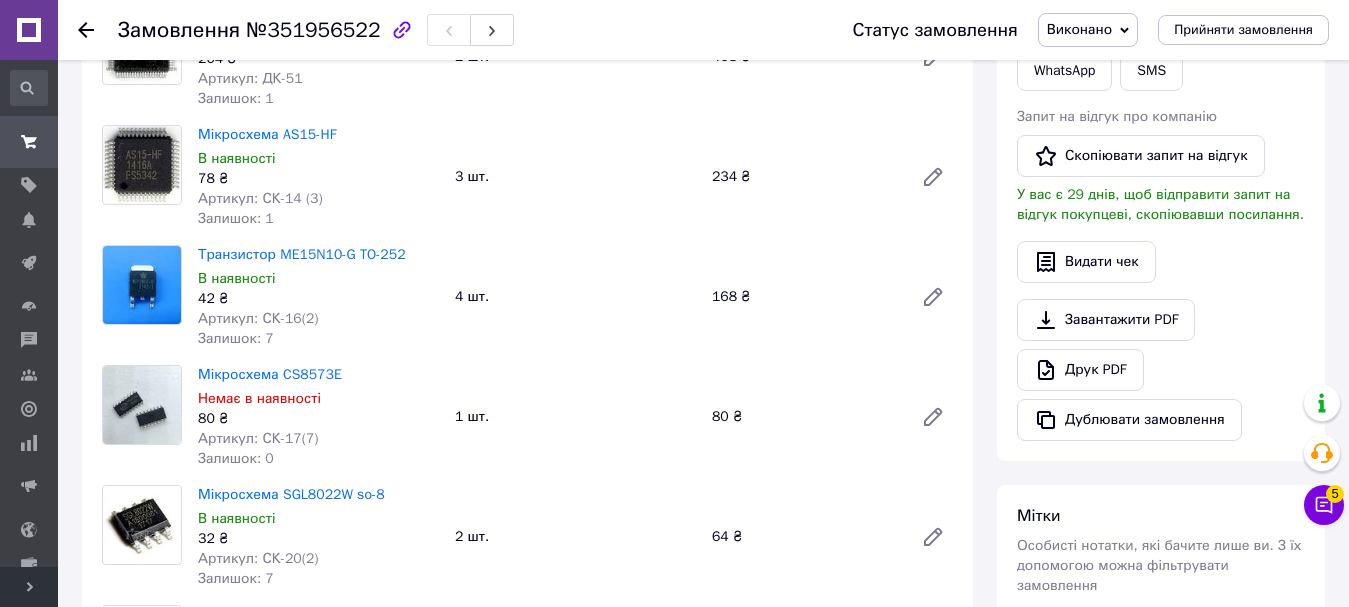 scroll, scrollTop: 380, scrollLeft: 0, axis: vertical 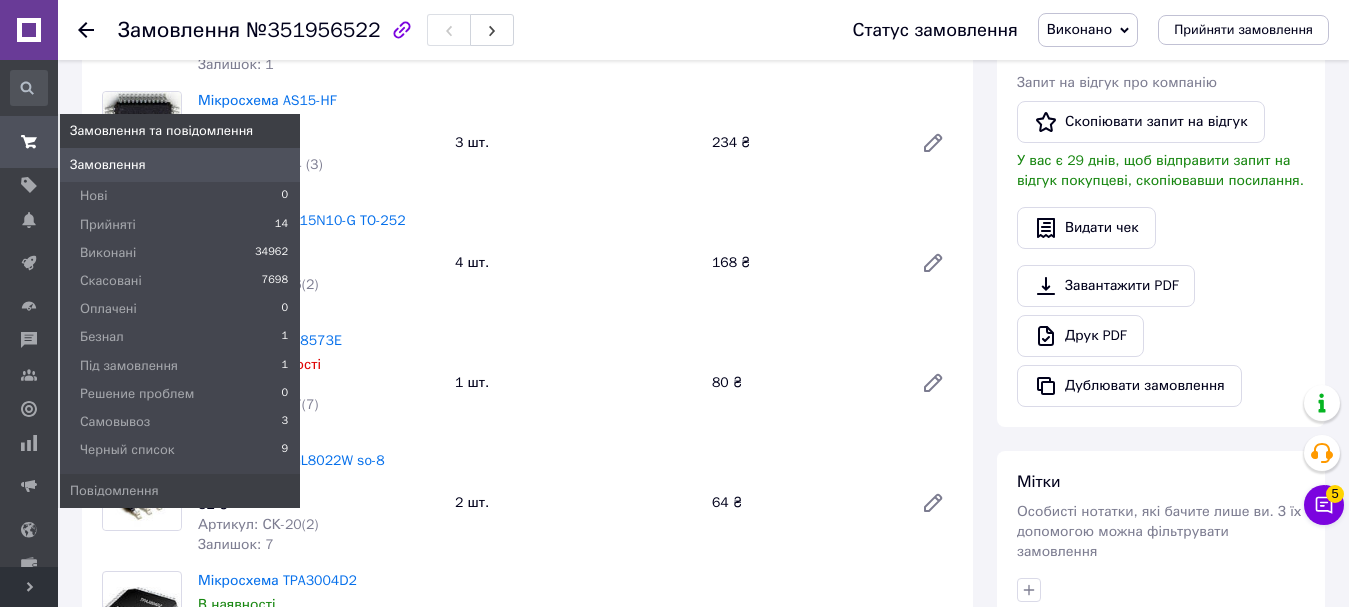 click on "Замовлення" at bounding box center [108, 165] 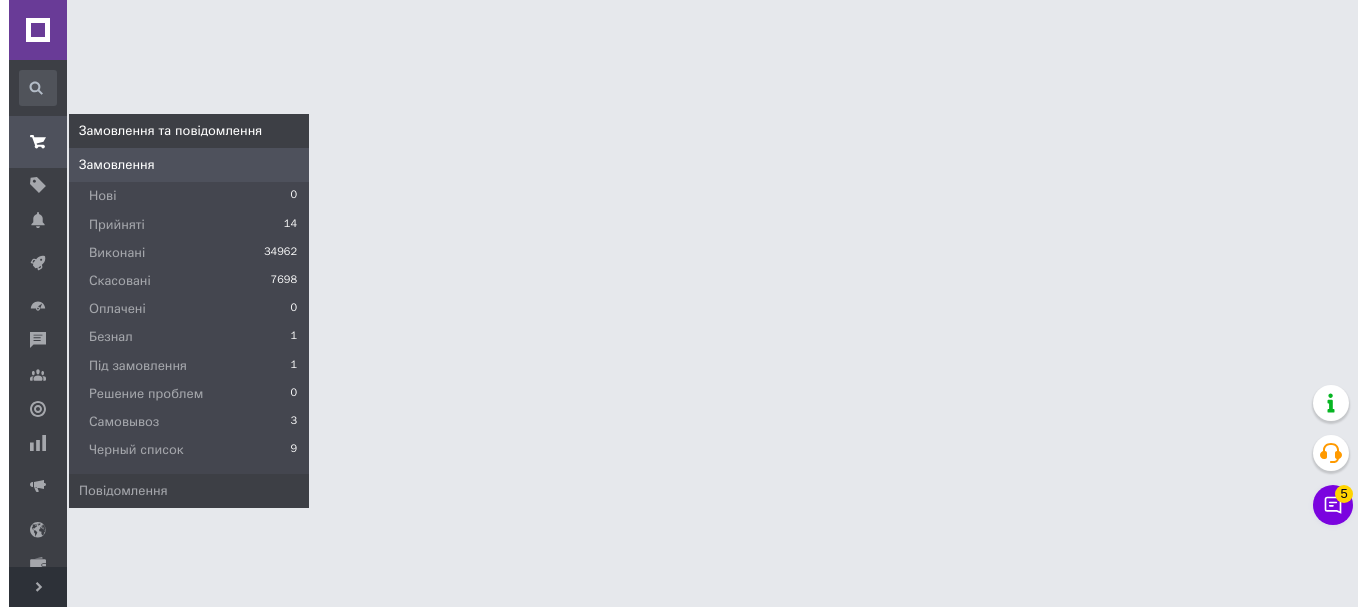 scroll, scrollTop: 0, scrollLeft: 0, axis: both 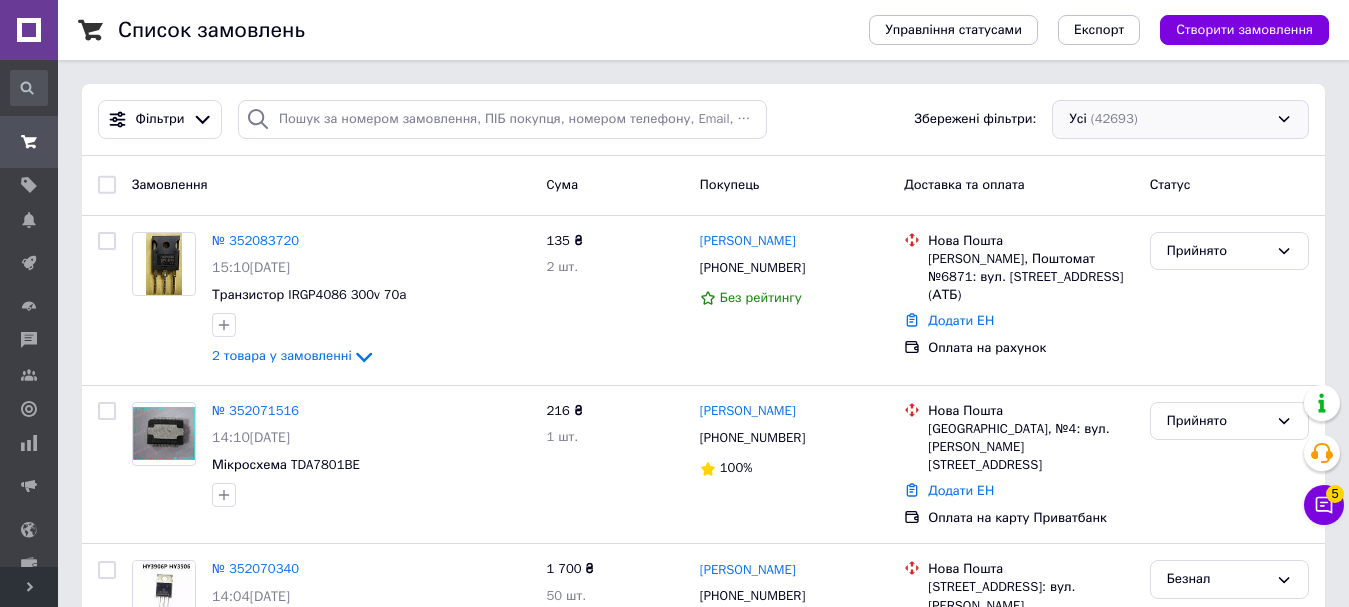 click on "Усі (42693)" at bounding box center [1180, 119] 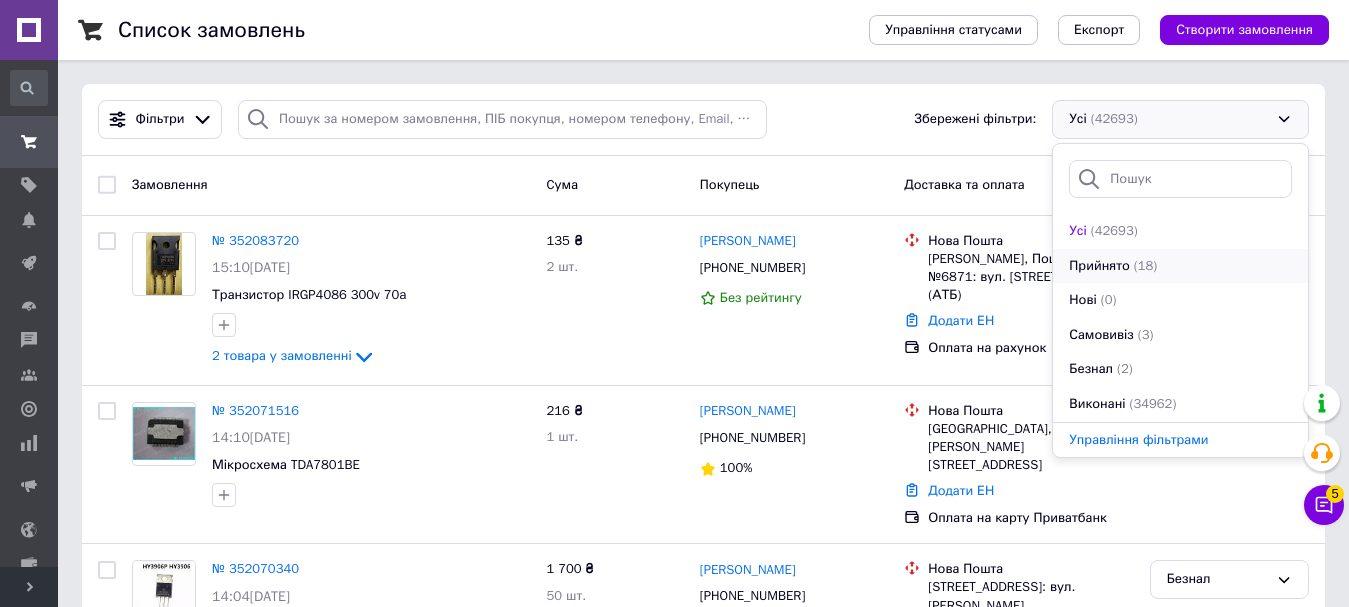 click on "Прийнято (18)" at bounding box center [1180, 266] 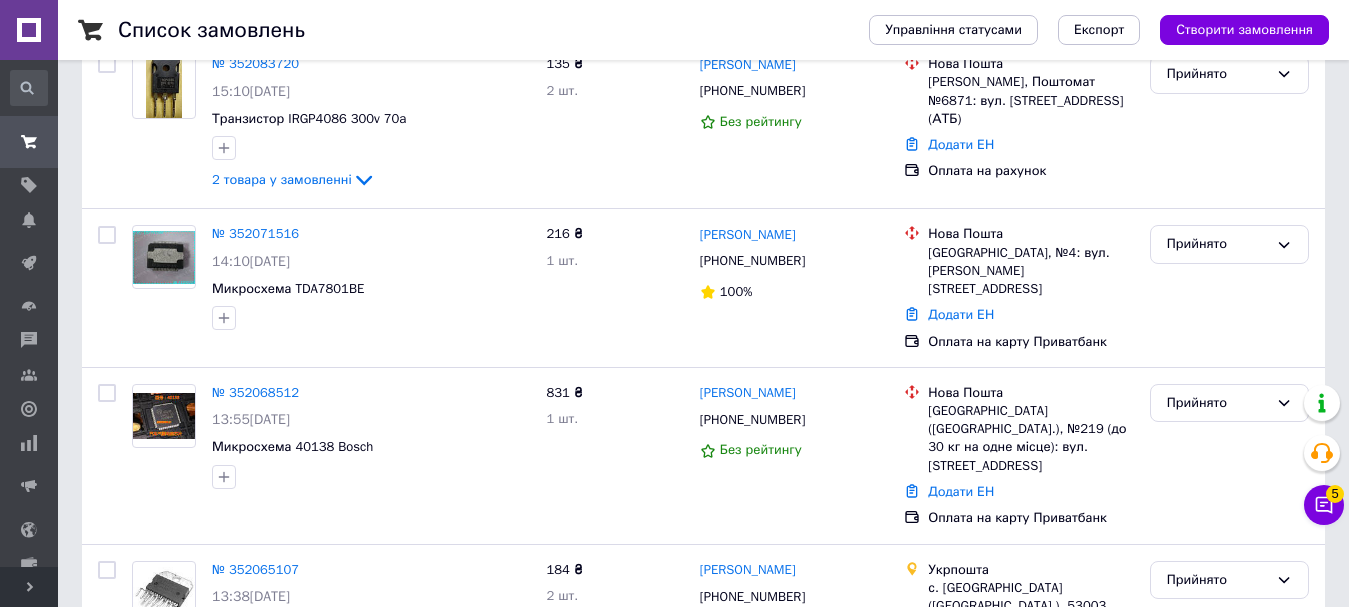 scroll, scrollTop: 280, scrollLeft: 0, axis: vertical 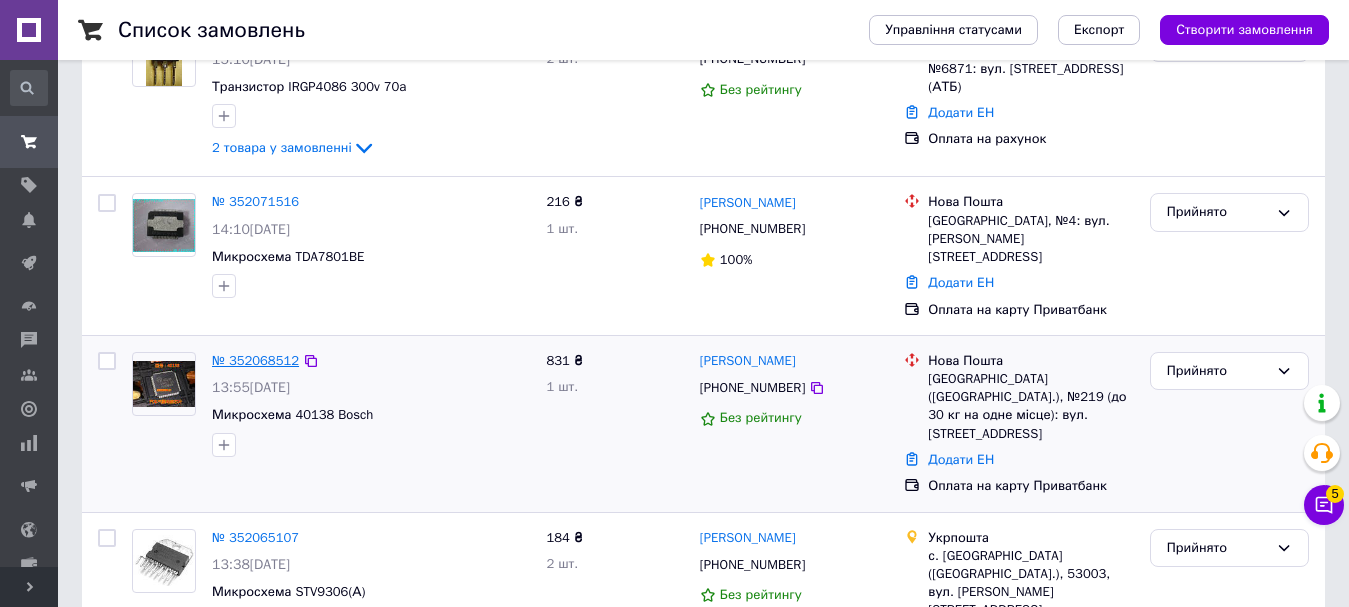 click on "№ 352068512" at bounding box center (255, 360) 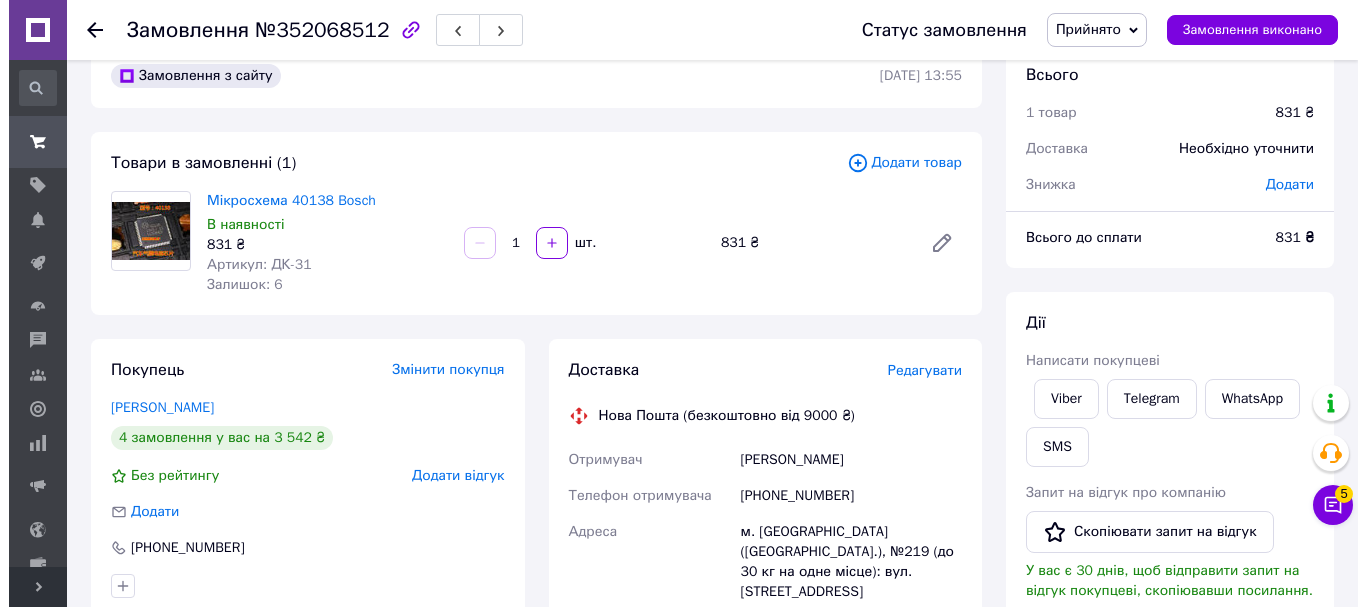 scroll, scrollTop: 80, scrollLeft: 0, axis: vertical 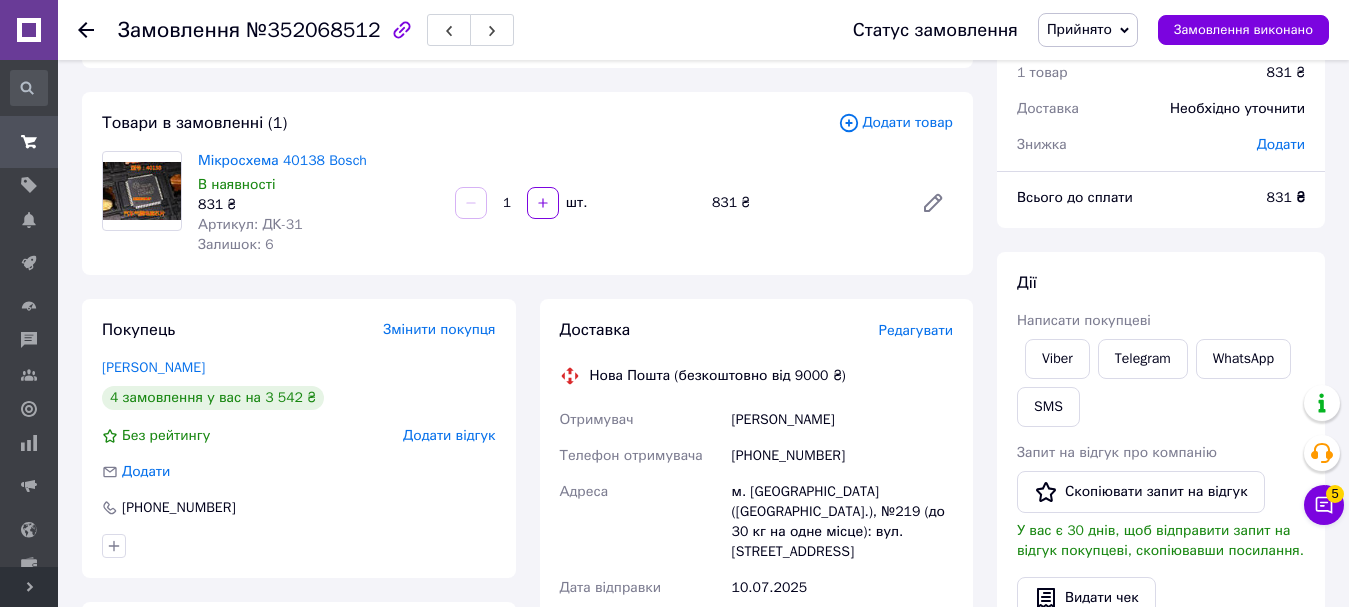 click on "Редагувати" at bounding box center [916, 330] 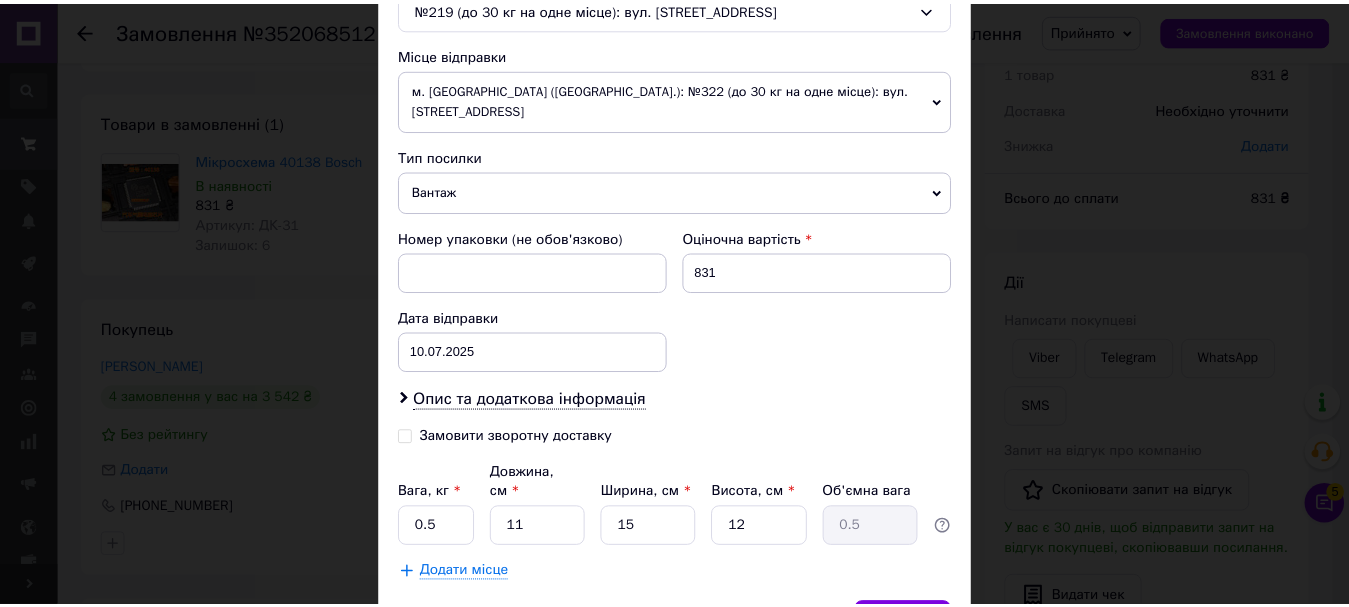 scroll, scrollTop: 700, scrollLeft: 0, axis: vertical 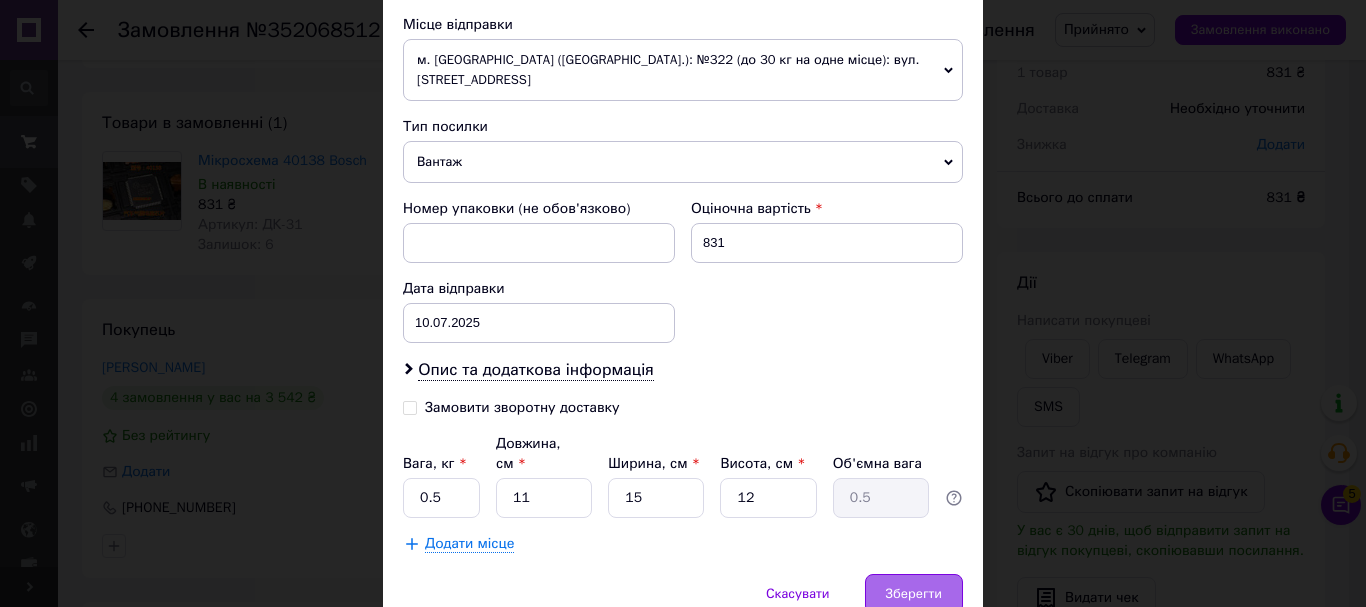 click on "Зберегти" at bounding box center (914, 594) 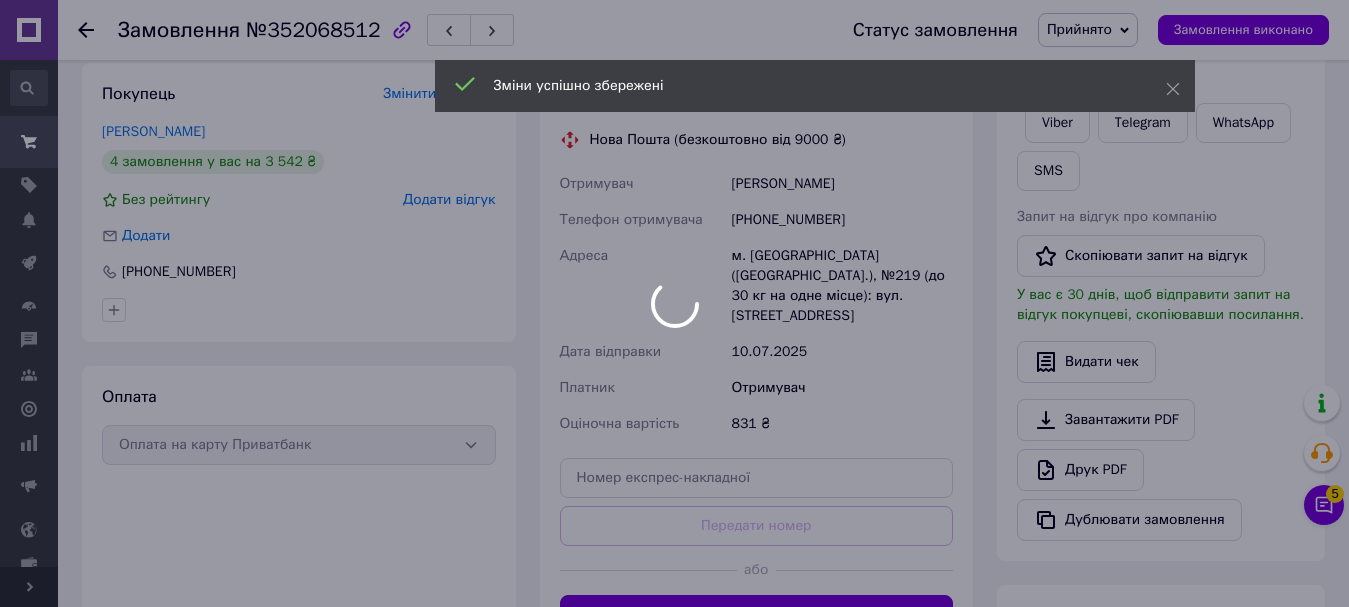 scroll, scrollTop: 380, scrollLeft: 0, axis: vertical 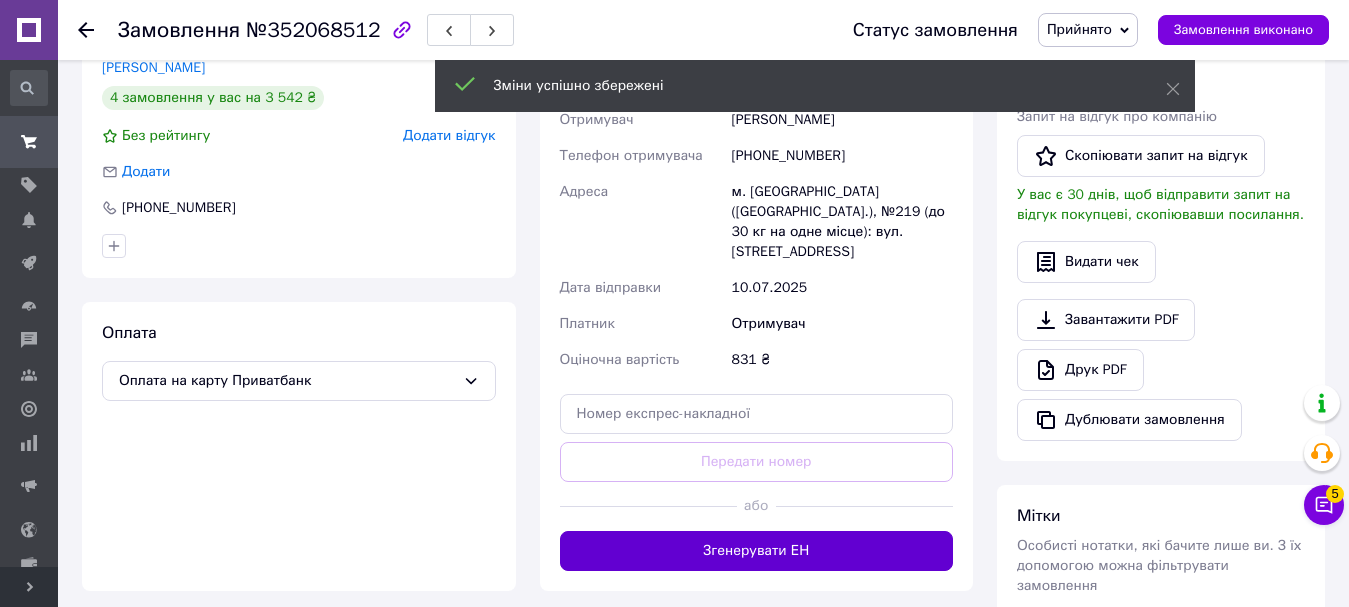 click on "Згенерувати ЕН" at bounding box center (757, 551) 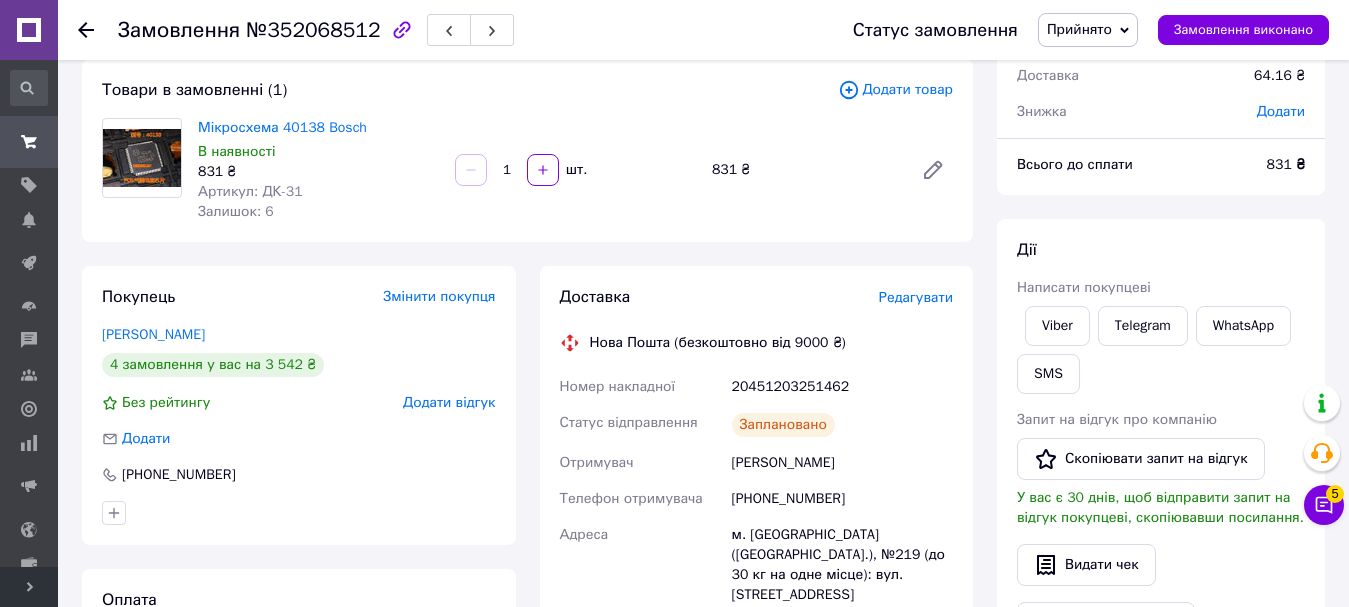 scroll, scrollTop: 80, scrollLeft: 0, axis: vertical 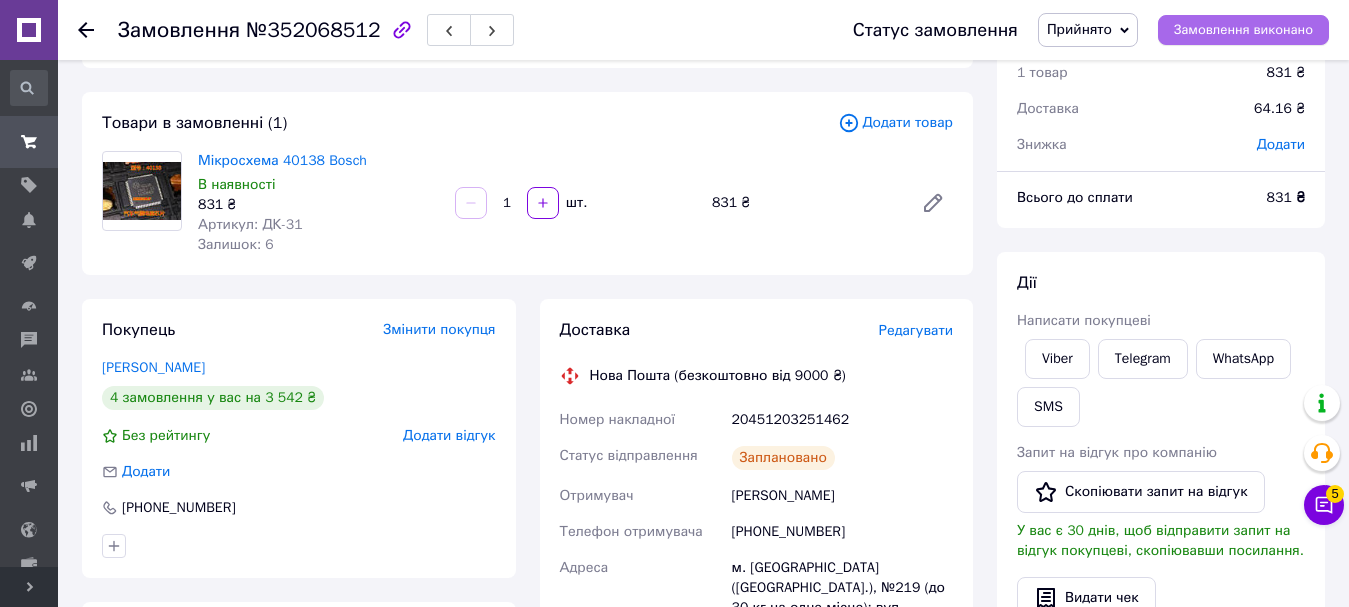 click on "Замовлення виконано" at bounding box center [1243, 30] 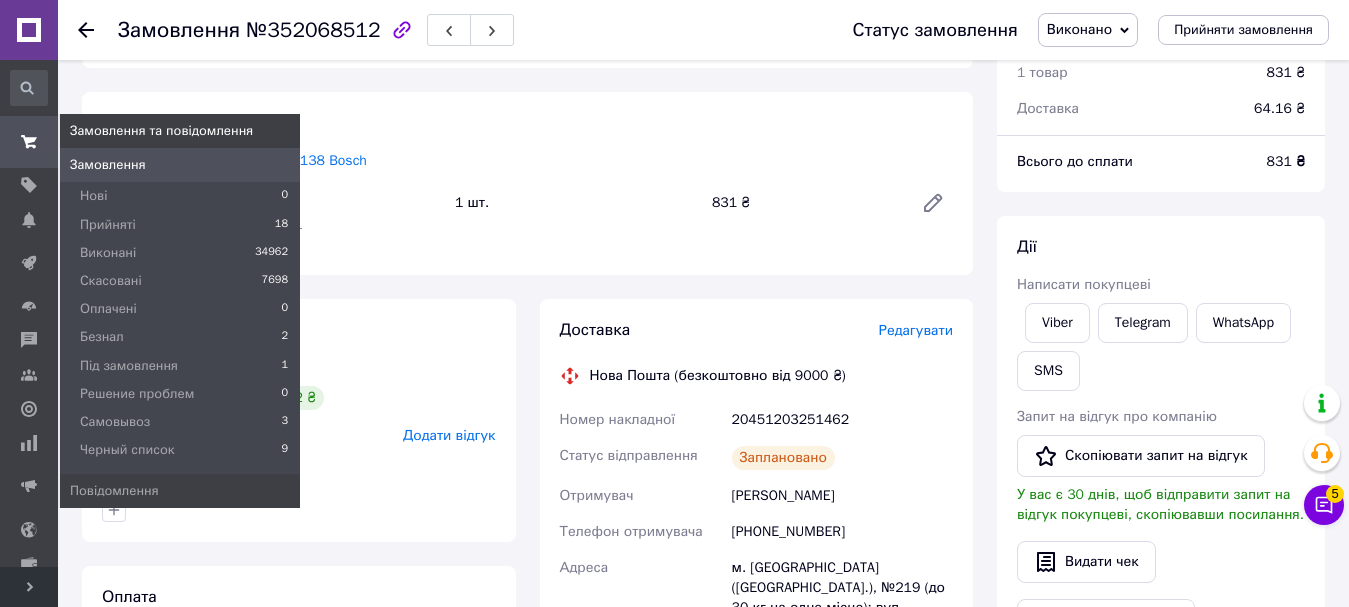 click on "Замовлення" at bounding box center [108, 165] 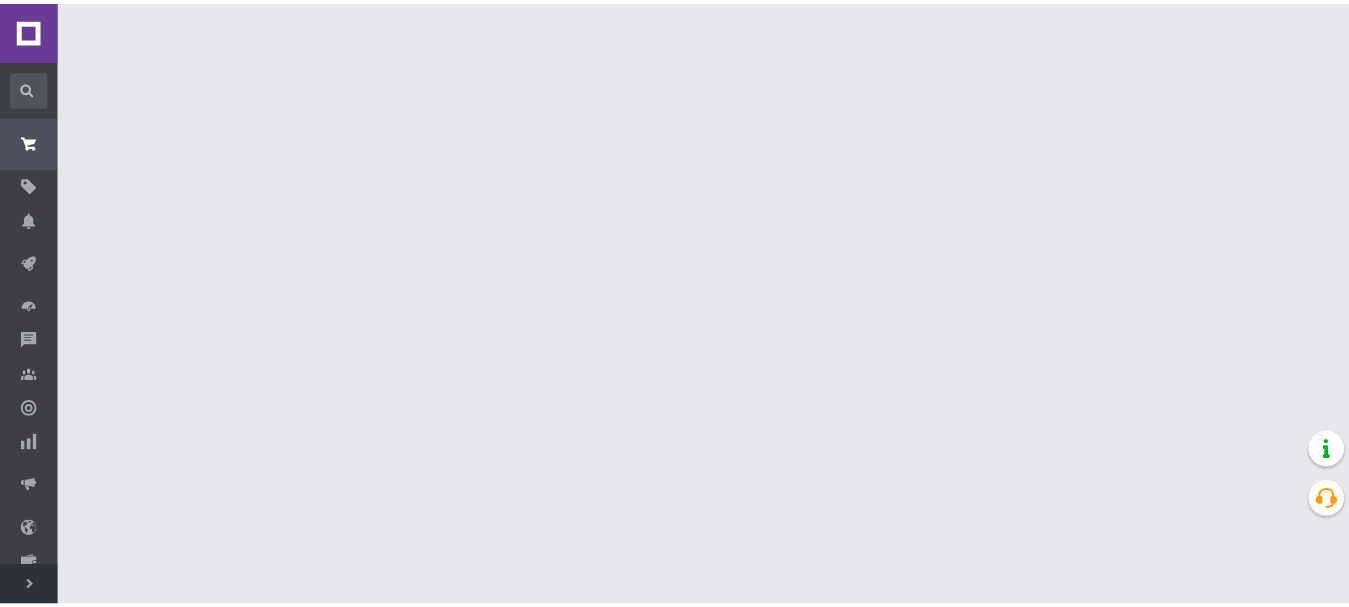 scroll, scrollTop: 0, scrollLeft: 0, axis: both 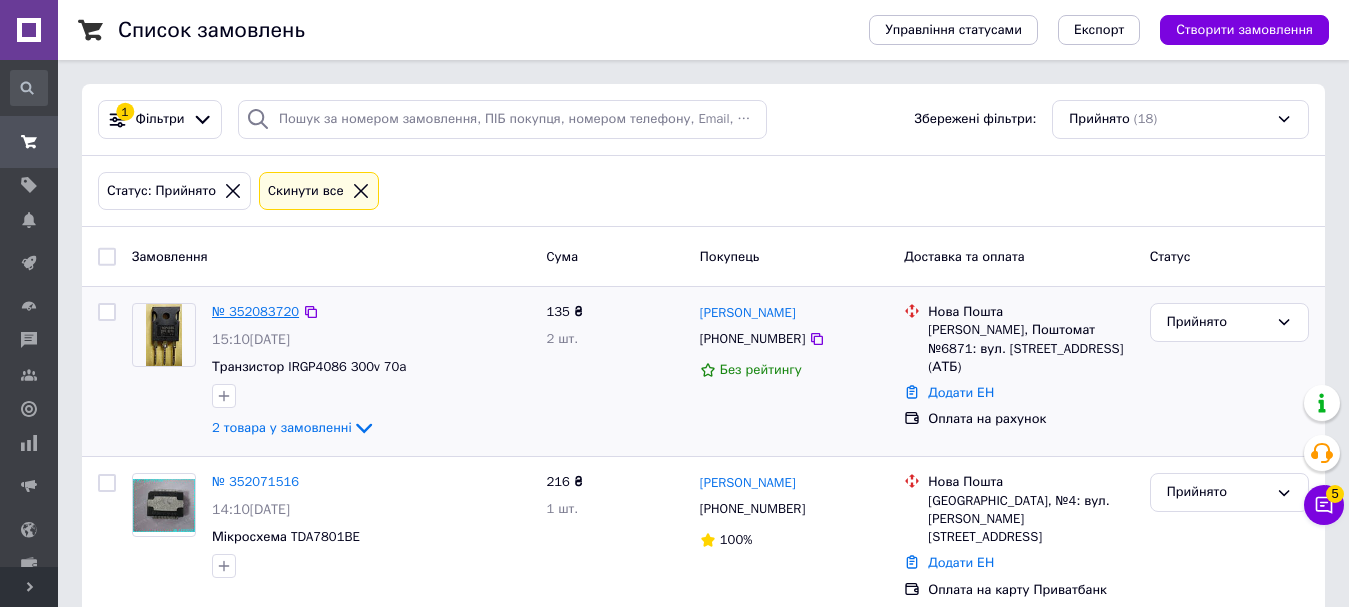 click on "№ 352083720" at bounding box center [255, 311] 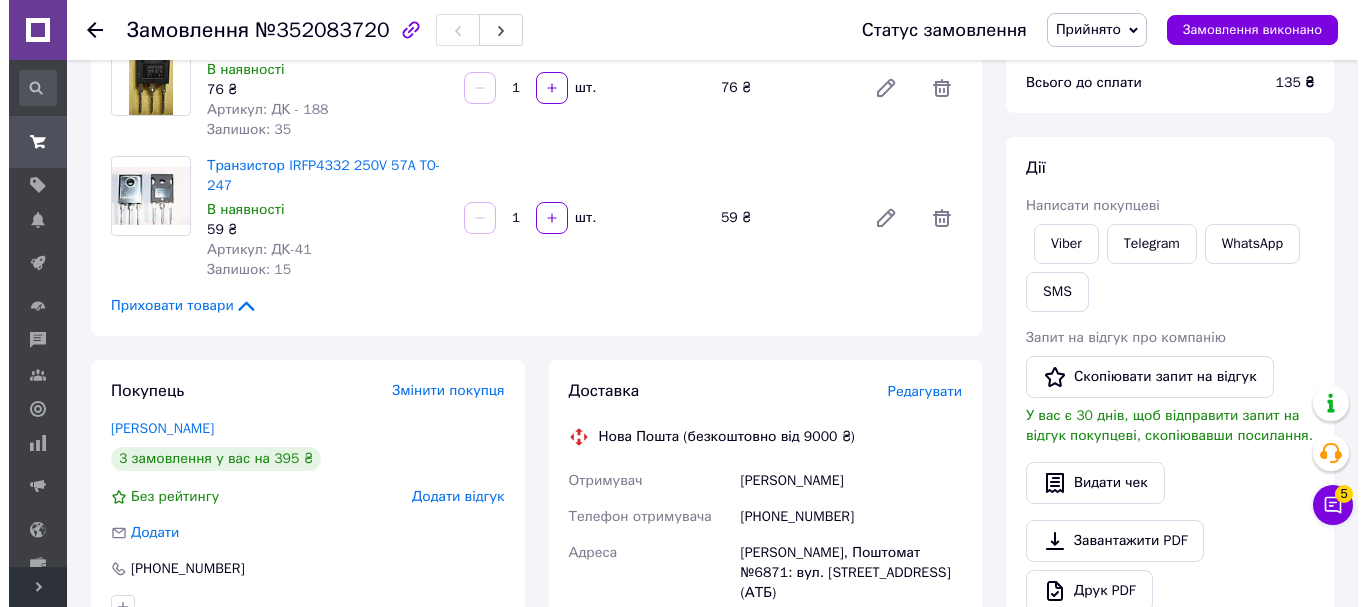 scroll, scrollTop: 200, scrollLeft: 0, axis: vertical 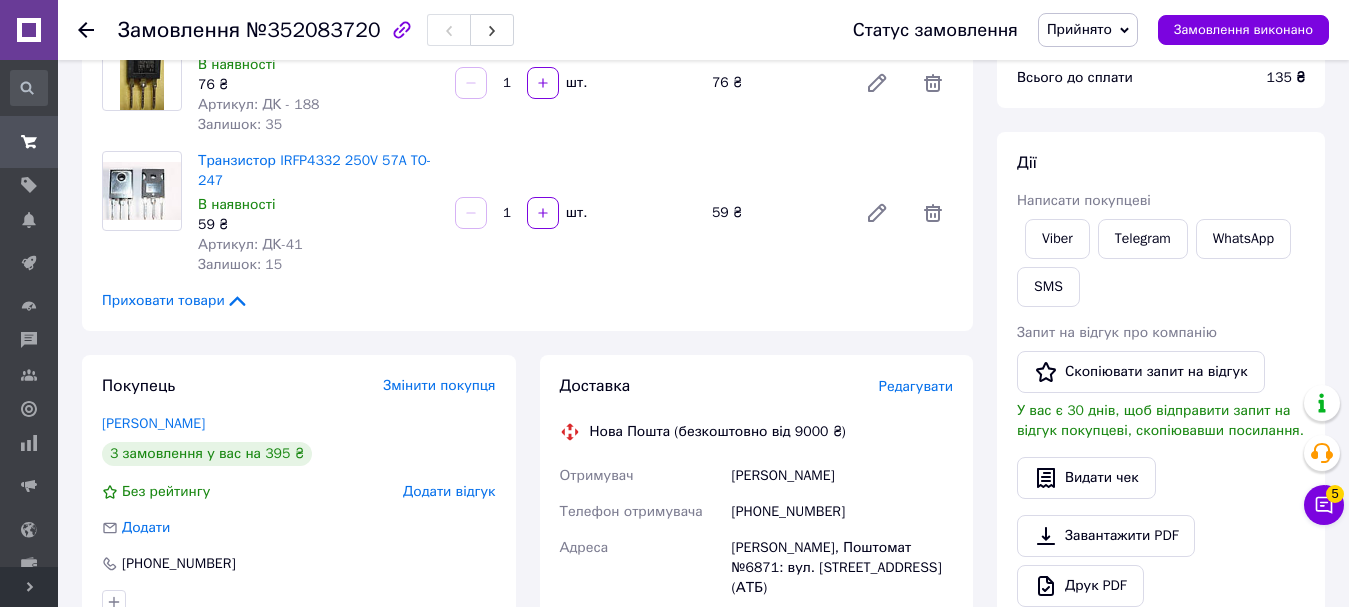 click on "Редагувати" at bounding box center (916, 386) 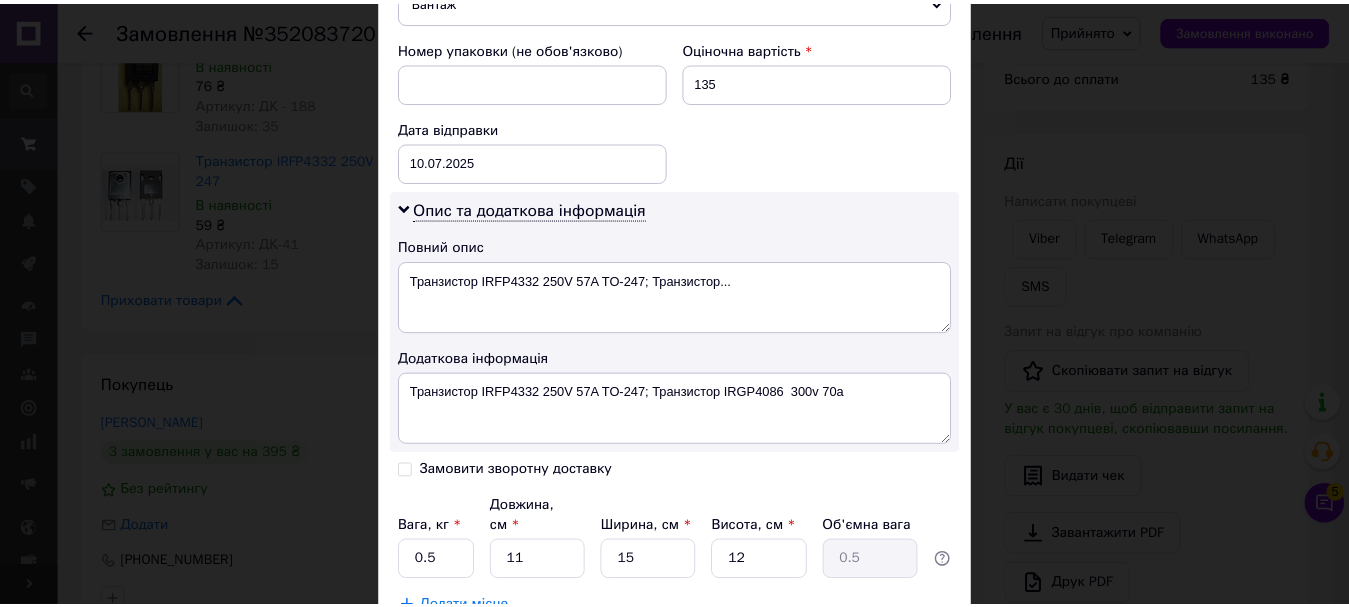 scroll, scrollTop: 900, scrollLeft: 0, axis: vertical 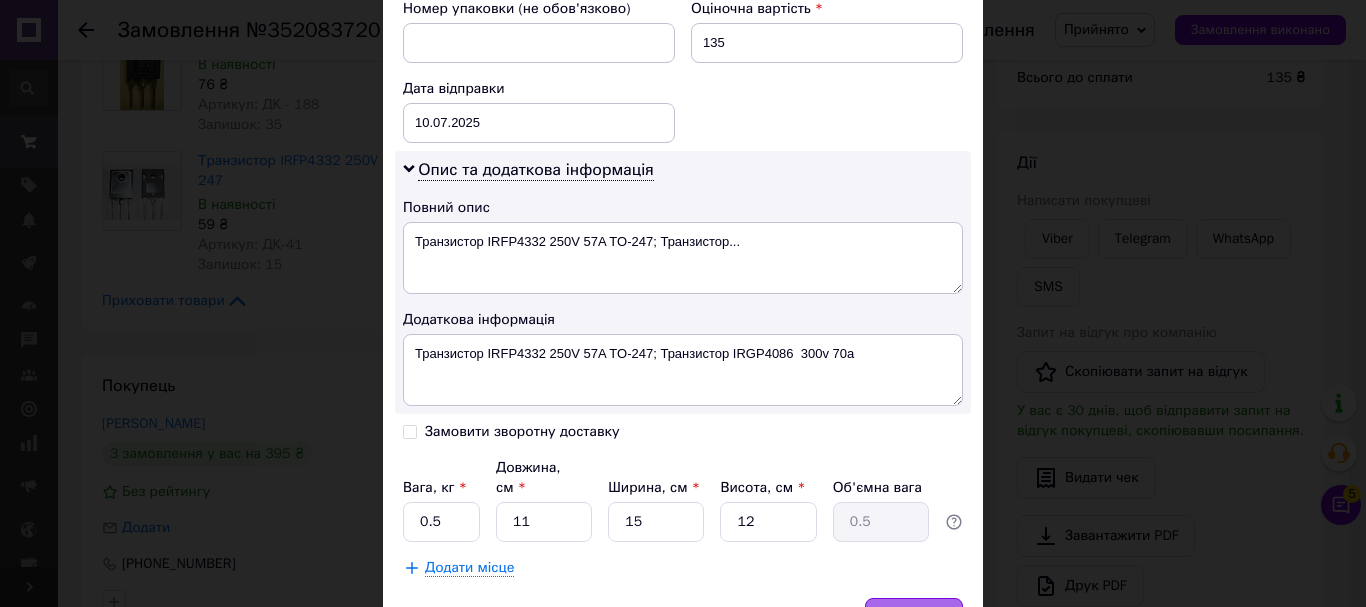 click on "Зберегти" at bounding box center [914, 618] 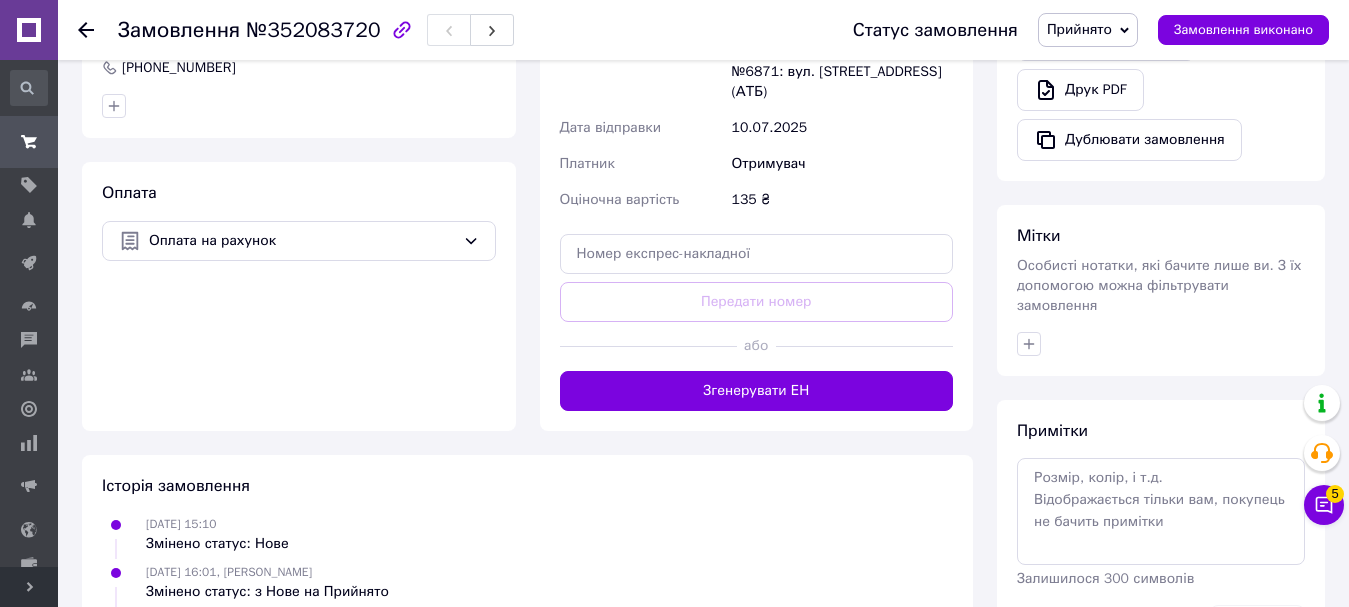 scroll, scrollTop: 700, scrollLeft: 0, axis: vertical 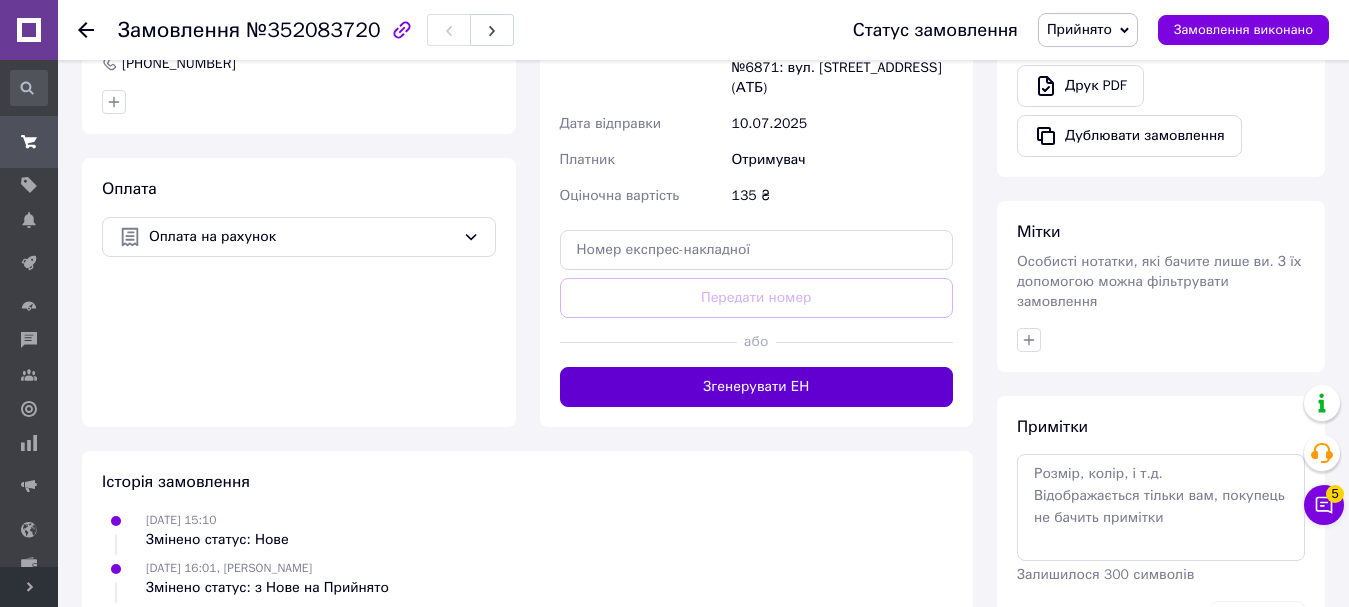 click on "Згенерувати ЕН" at bounding box center [757, 387] 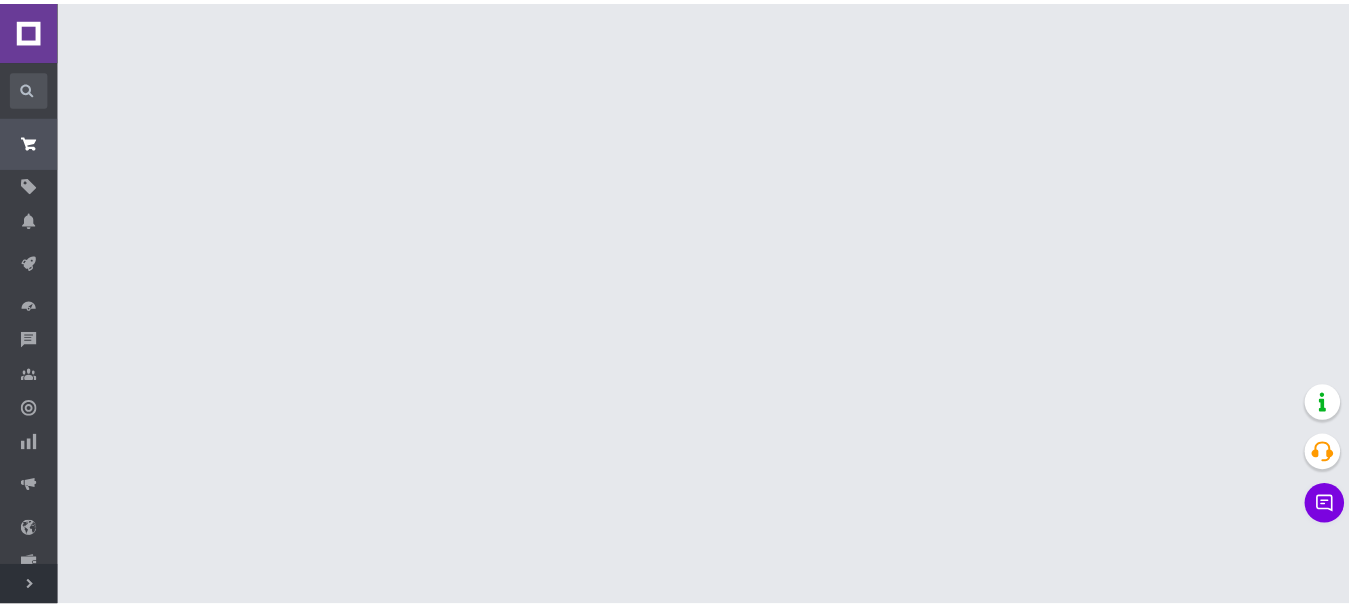 scroll, scrollTop: 0, scrollLeft: 0, axis: both 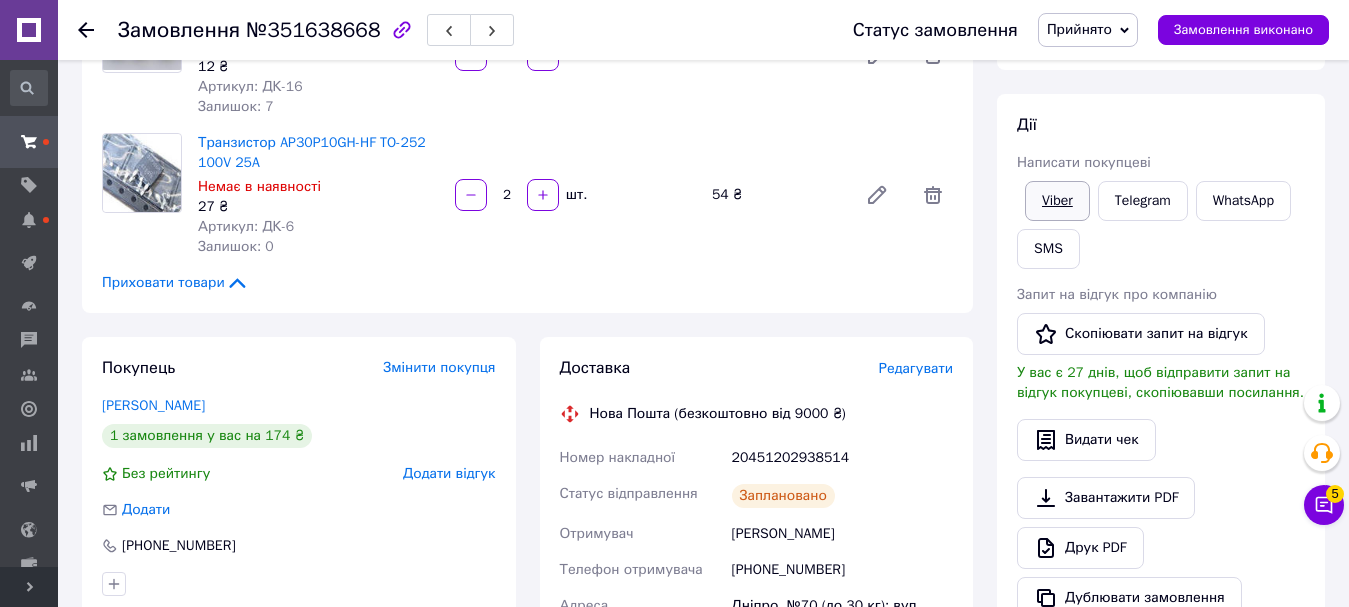 click on "Viber" at bounding box center (1057, 201) 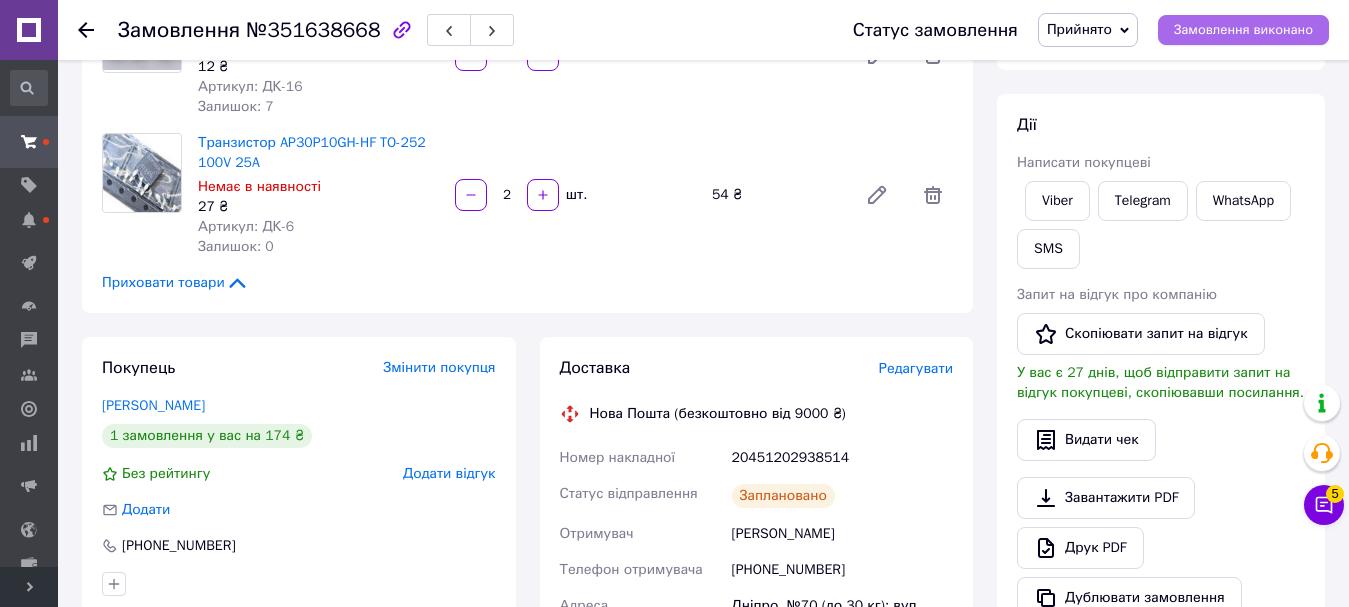 click on "Замовлення виконано" at bounding box center (1243, 30) 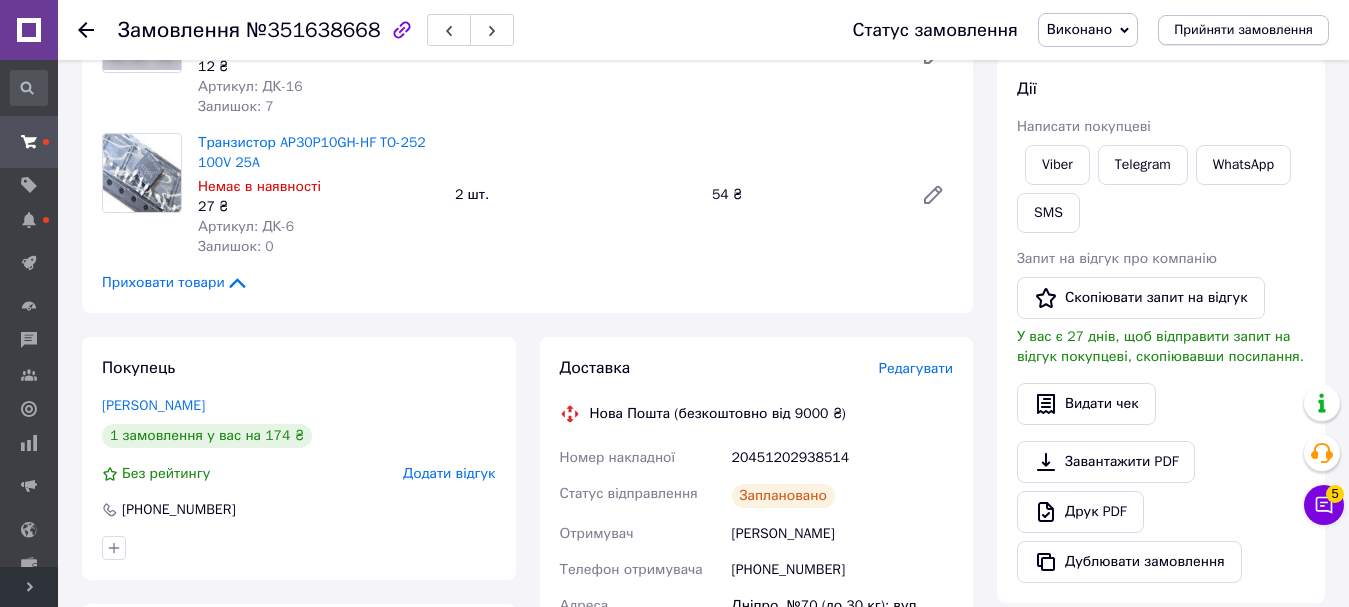 scroll, scrollTop: 138, scrollLeft: 0, axis: vertical 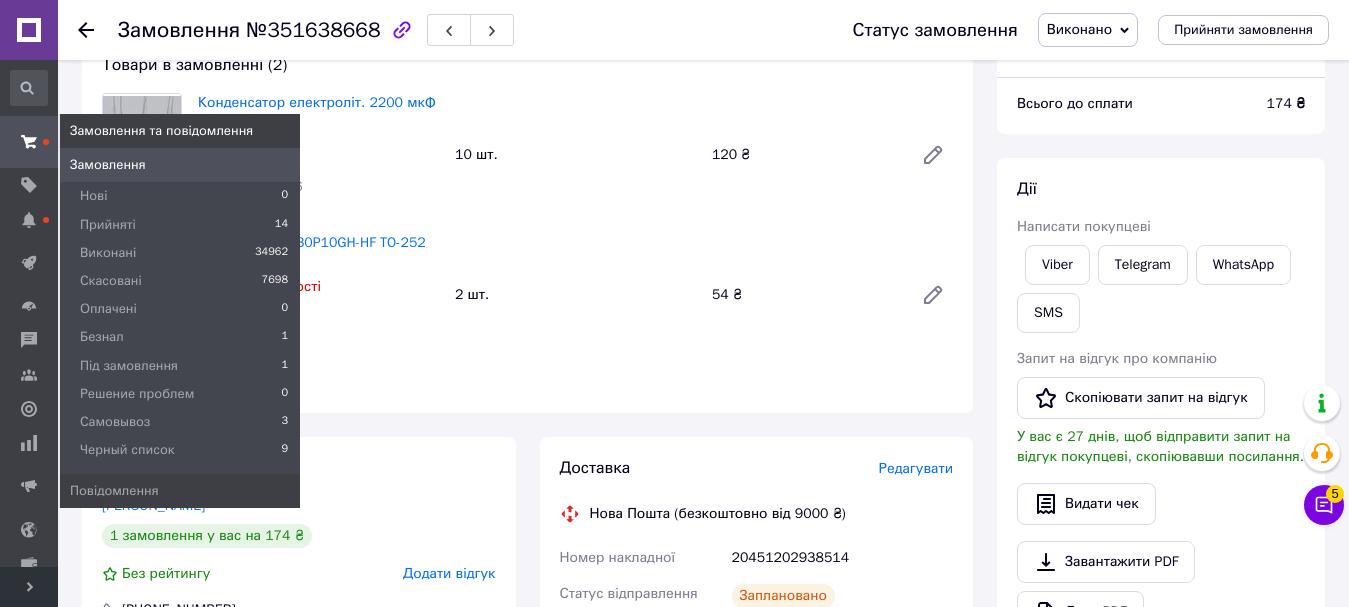 click on "Замовлення" at bounding box center [108, 165] 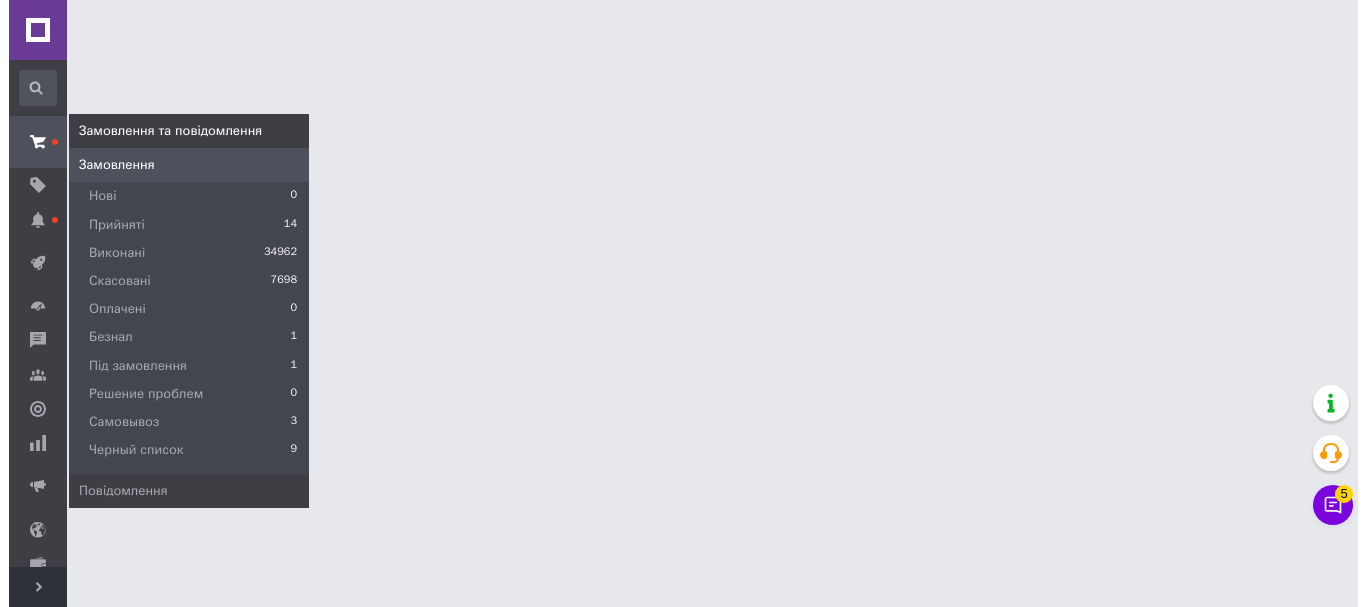 scroll, scrollTop: 0, scrollLeft: 0, axis: both 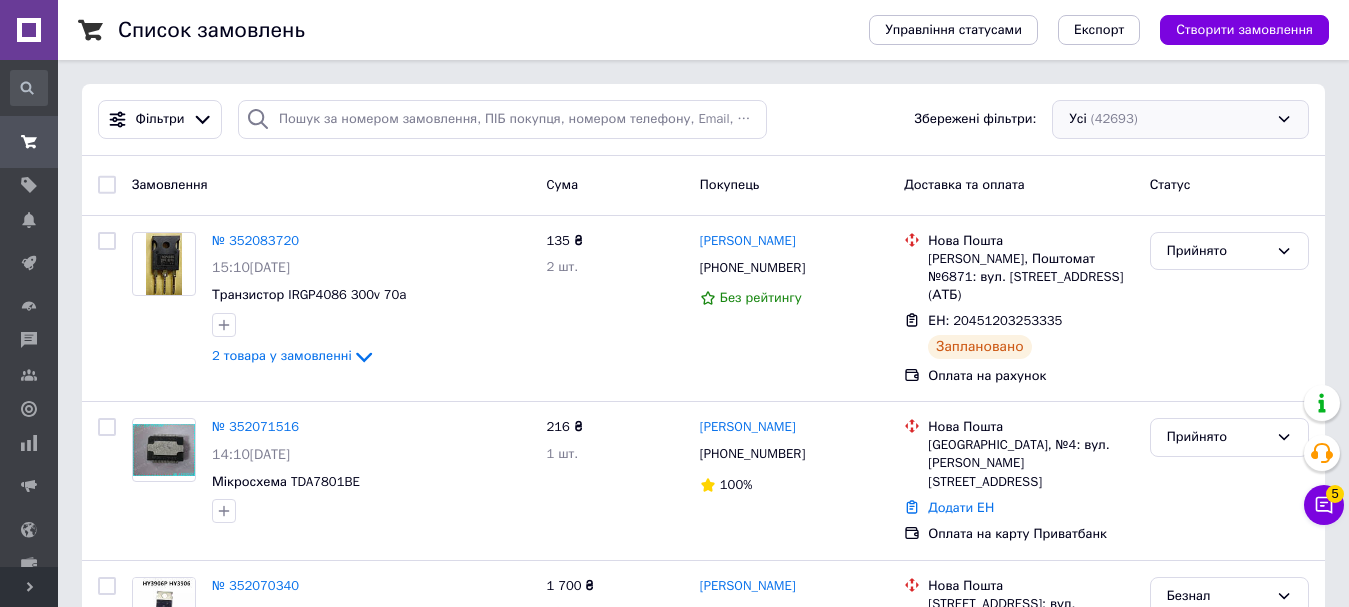 click on "Усі (42693)" at bounding box center [1180, 119] 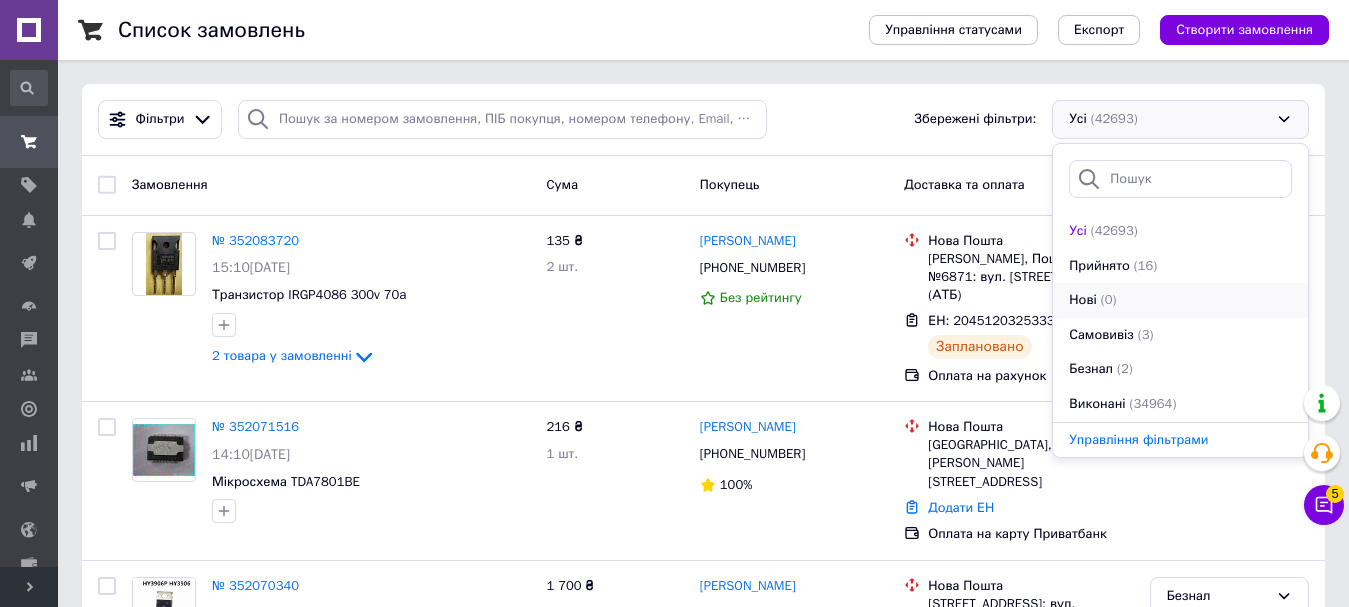 click on "Нові (0)" at bounding box center [1180, 300] 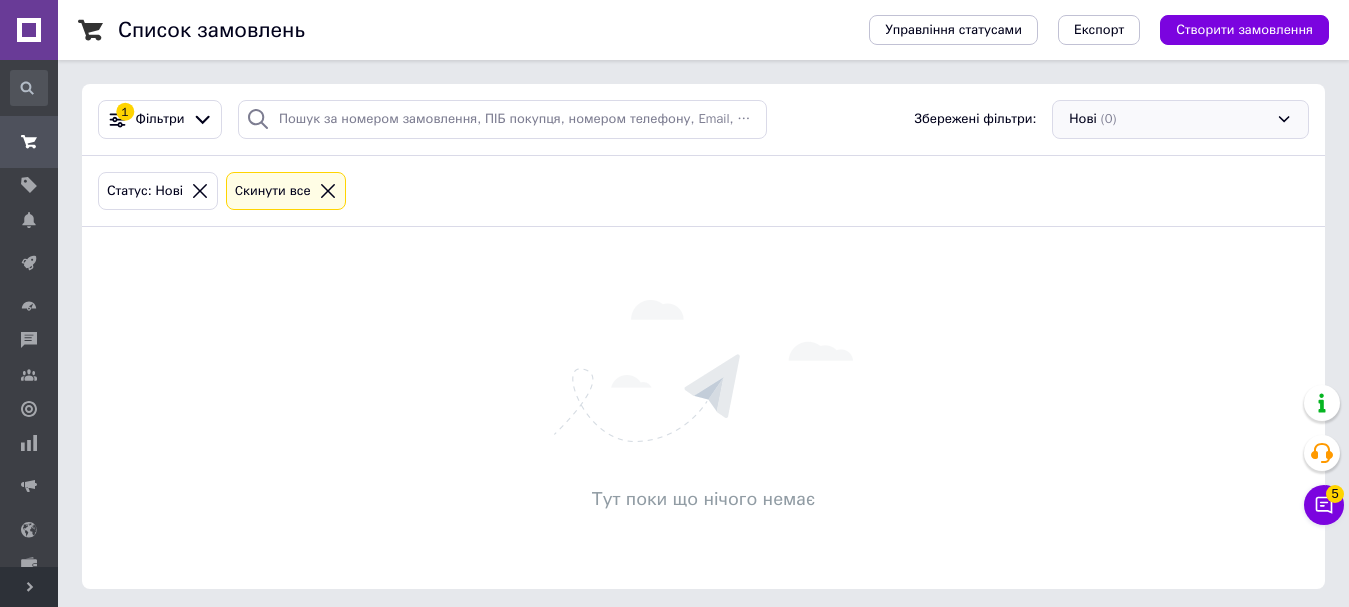 click on "Нові (0)" at bounding box center (1180, 119) 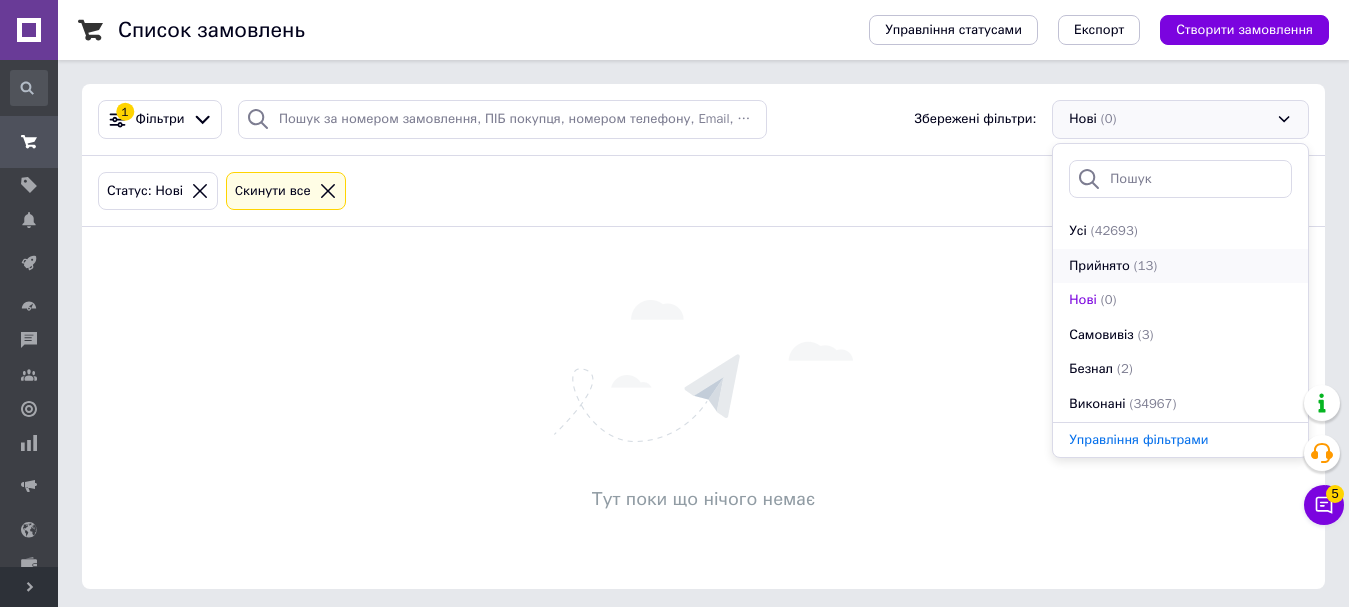 click on "Прийнято" at bounding box center [1099, 266] 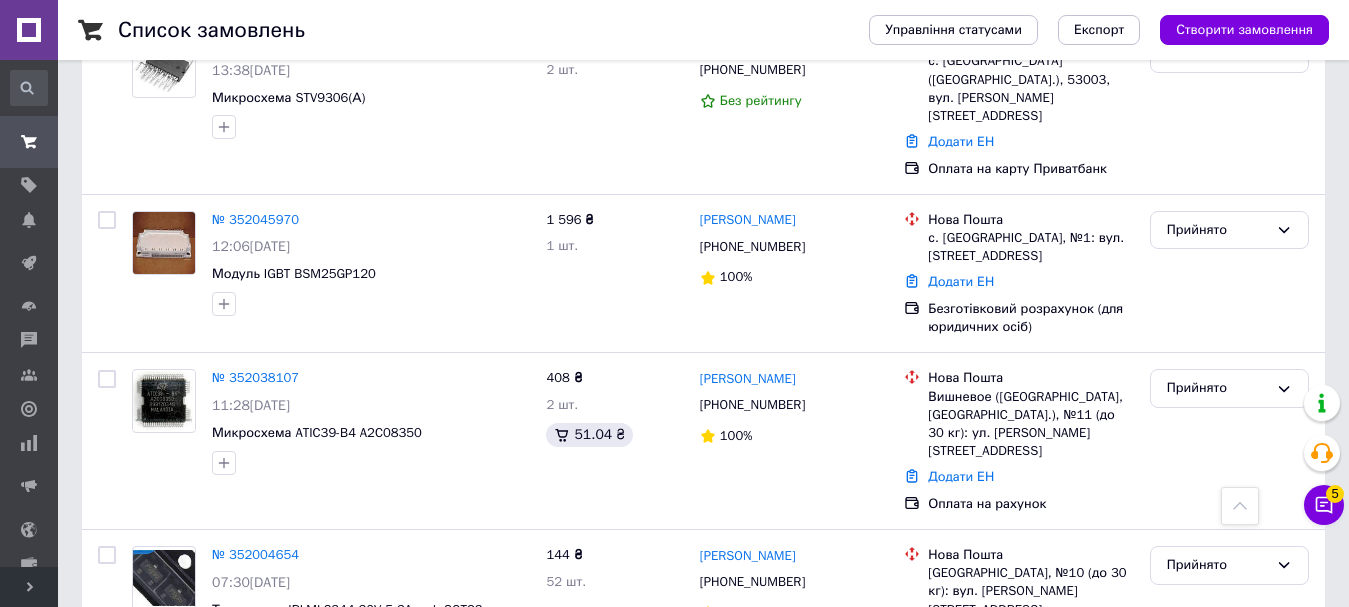 scroll, scrollTop: 700, scrollLeft: 0, axis: vertical 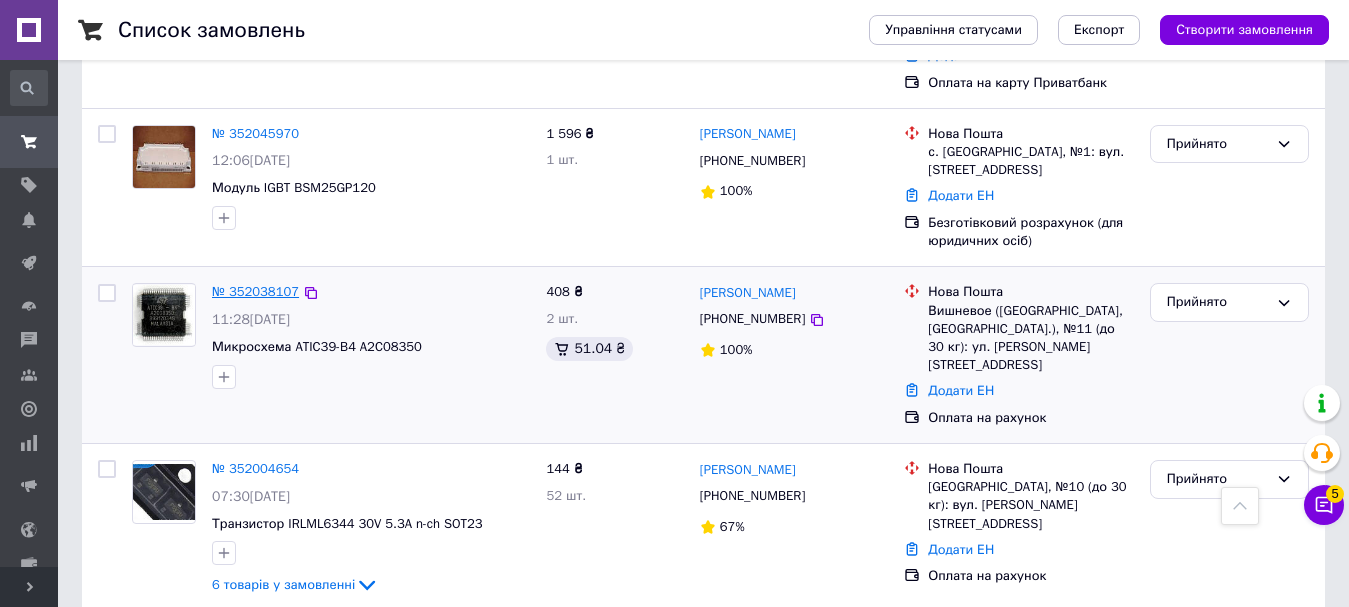 click on "№ 352038107" at bounding box center (255, 291) 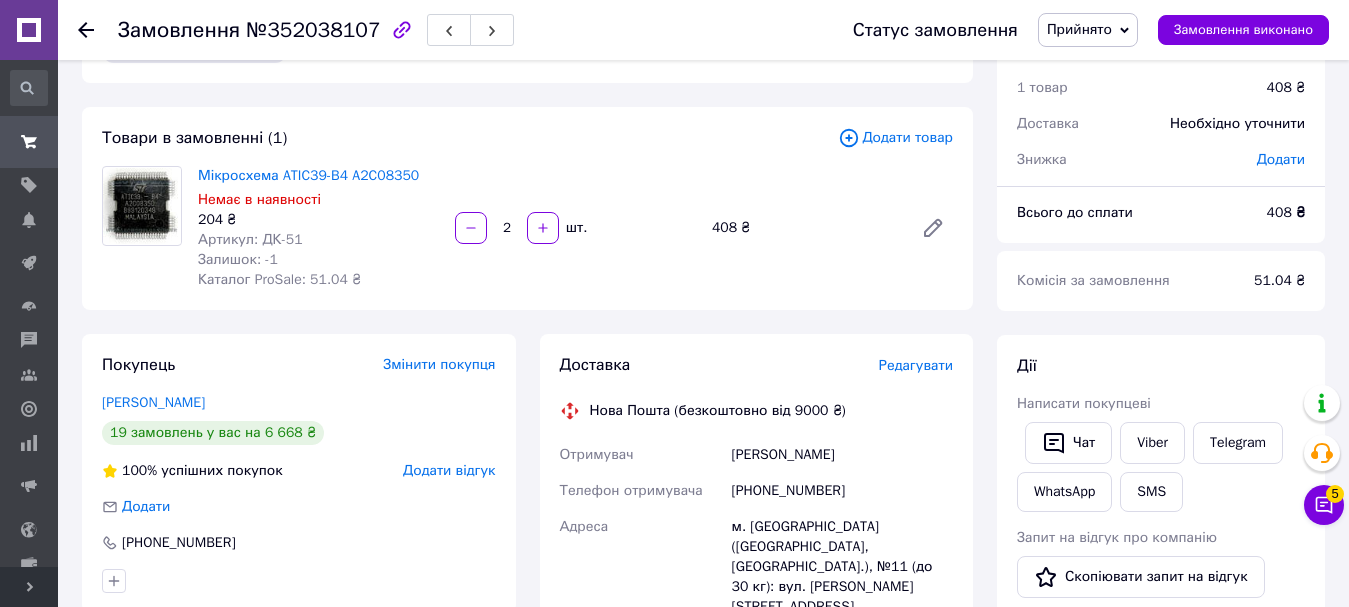 scroll, scrollTop: 100, scrollLeft: 0, axis: vertical 